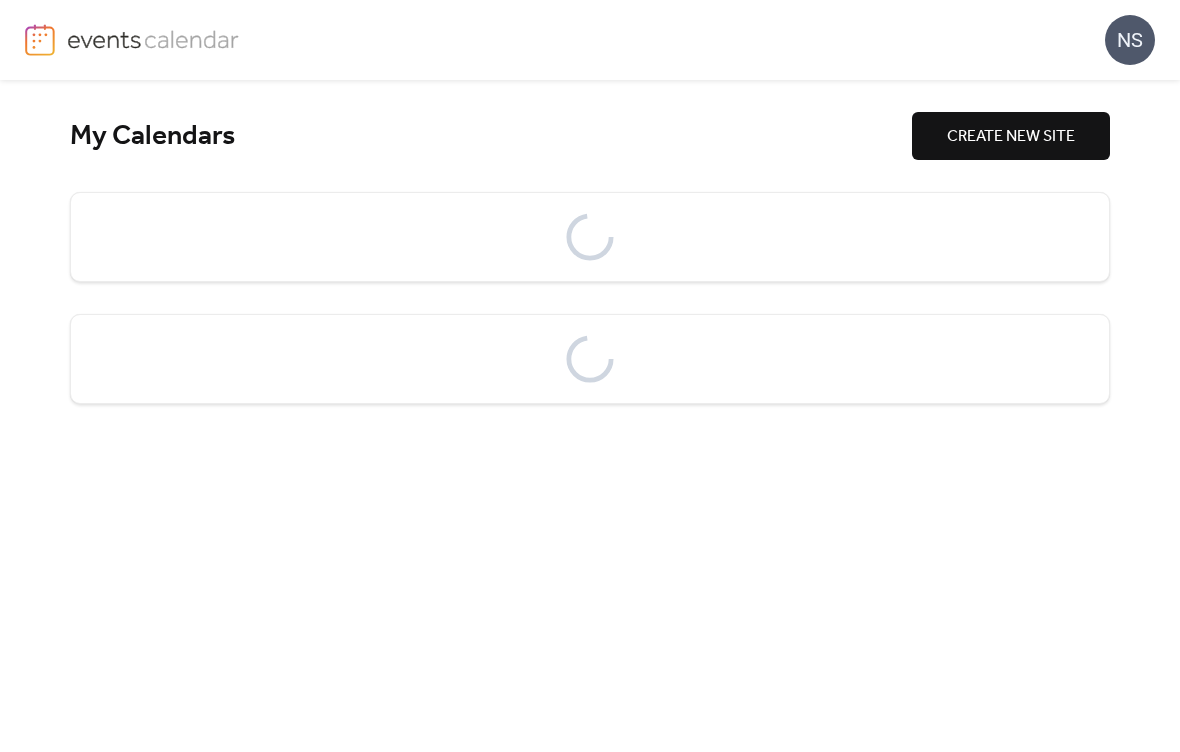 scroll, scrollTop: 0, scrollLeft: 0, axis: both 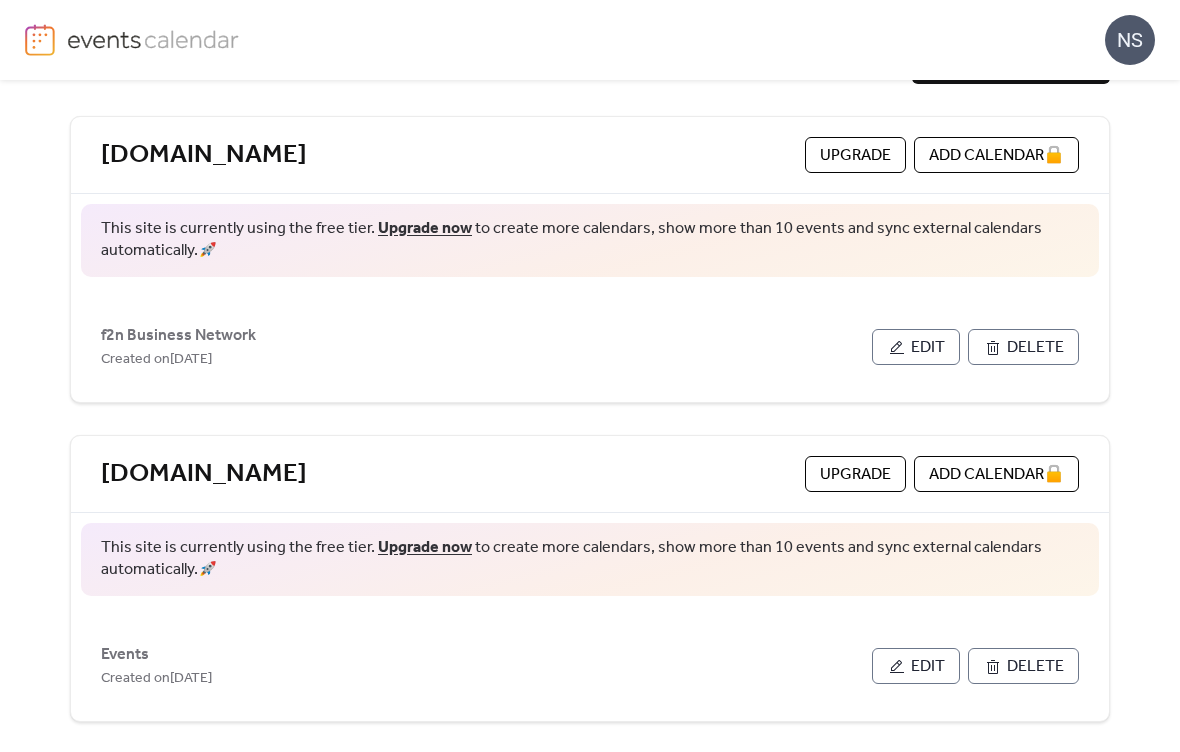 click on "A d d   C a l e n d a r  🔒" at bounding box center (996, 155) 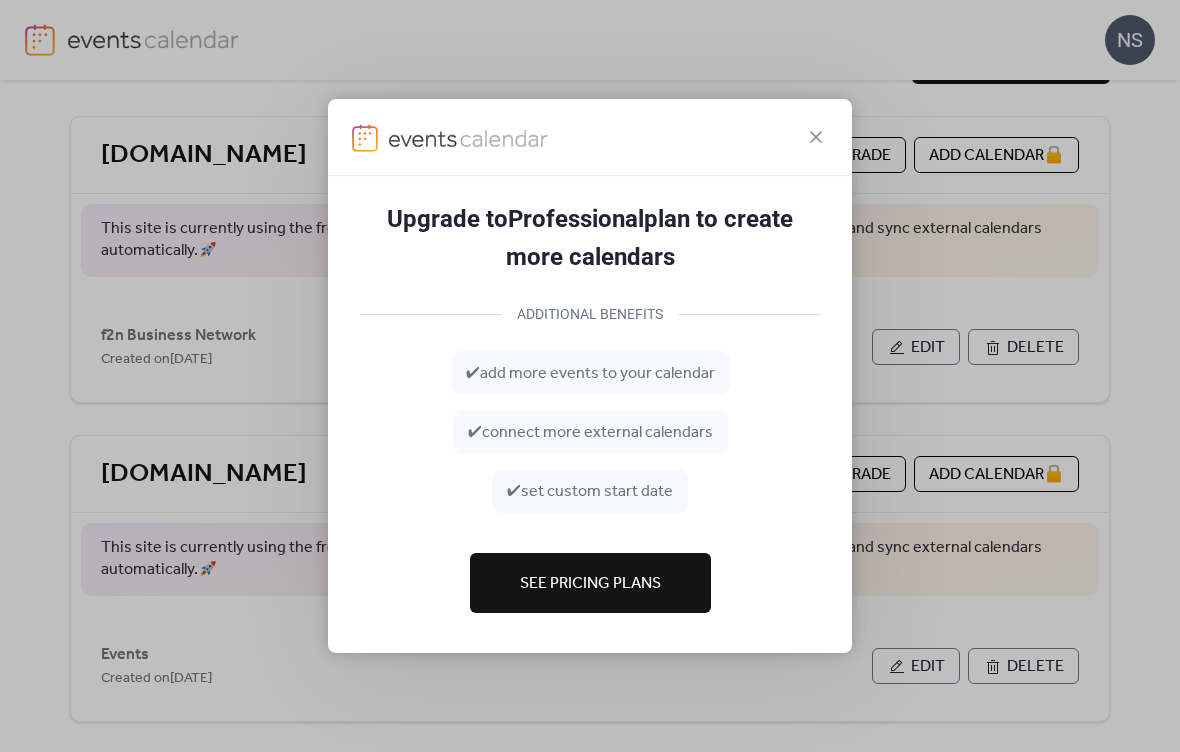 click at bounding box center [590, 137] 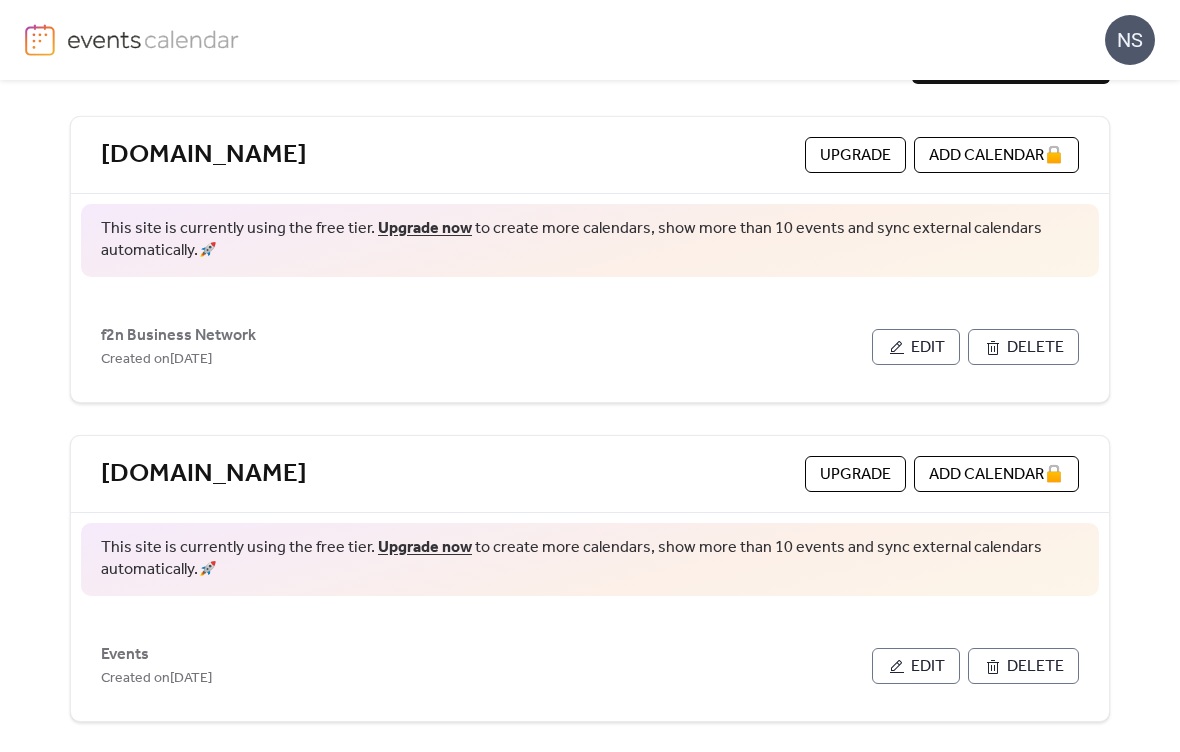 click on "Edit" at bounding box center [928, 348] 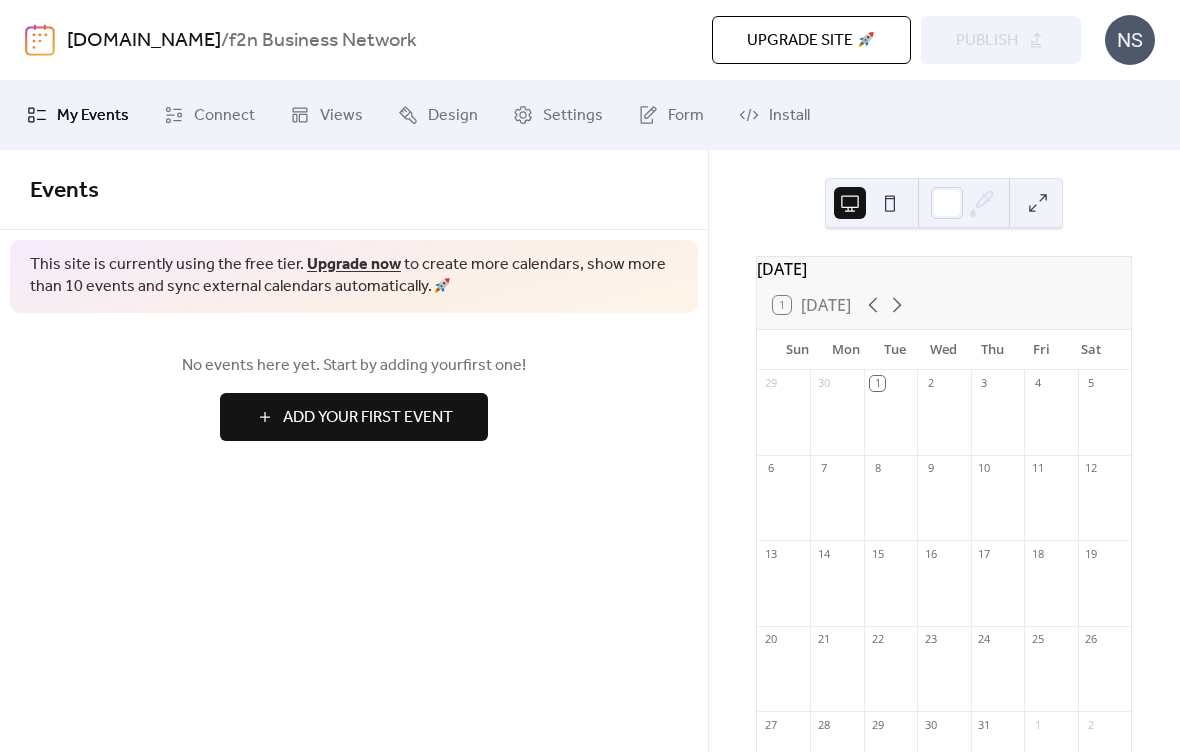 click on "Connect" at bounding box center [224, 116] 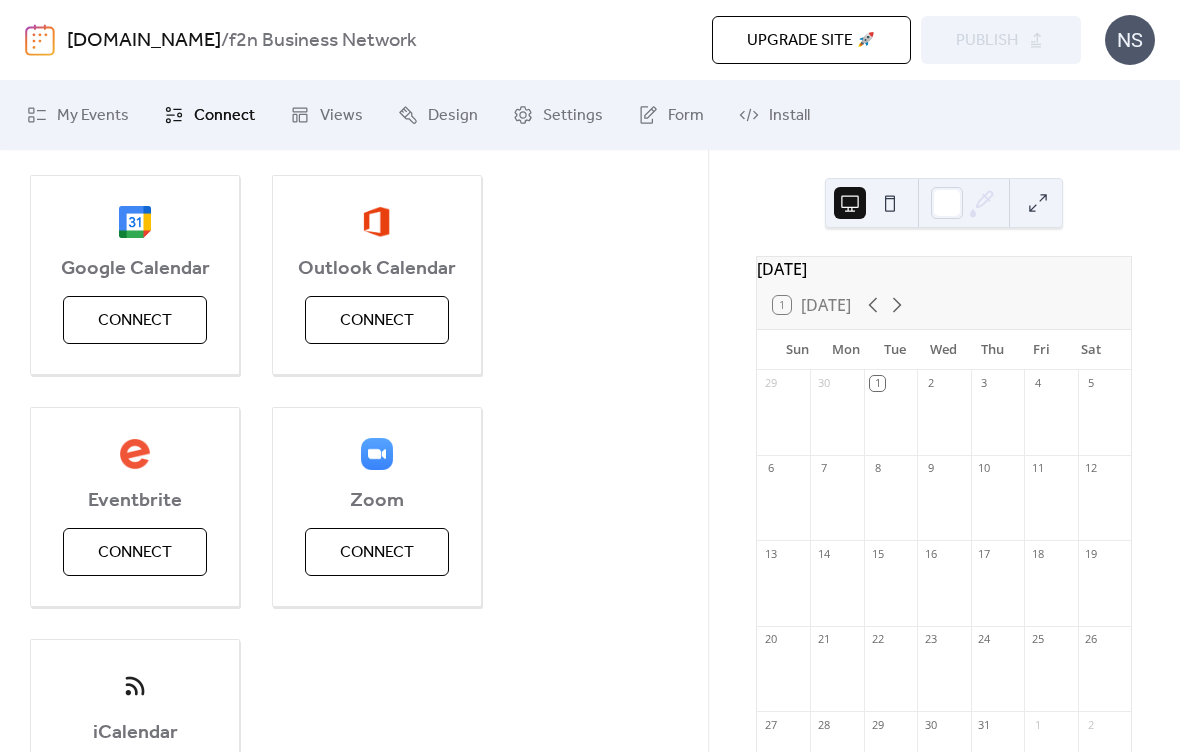 scroll, scrollTop: 256, scrollLeft: 0, axis: vertical 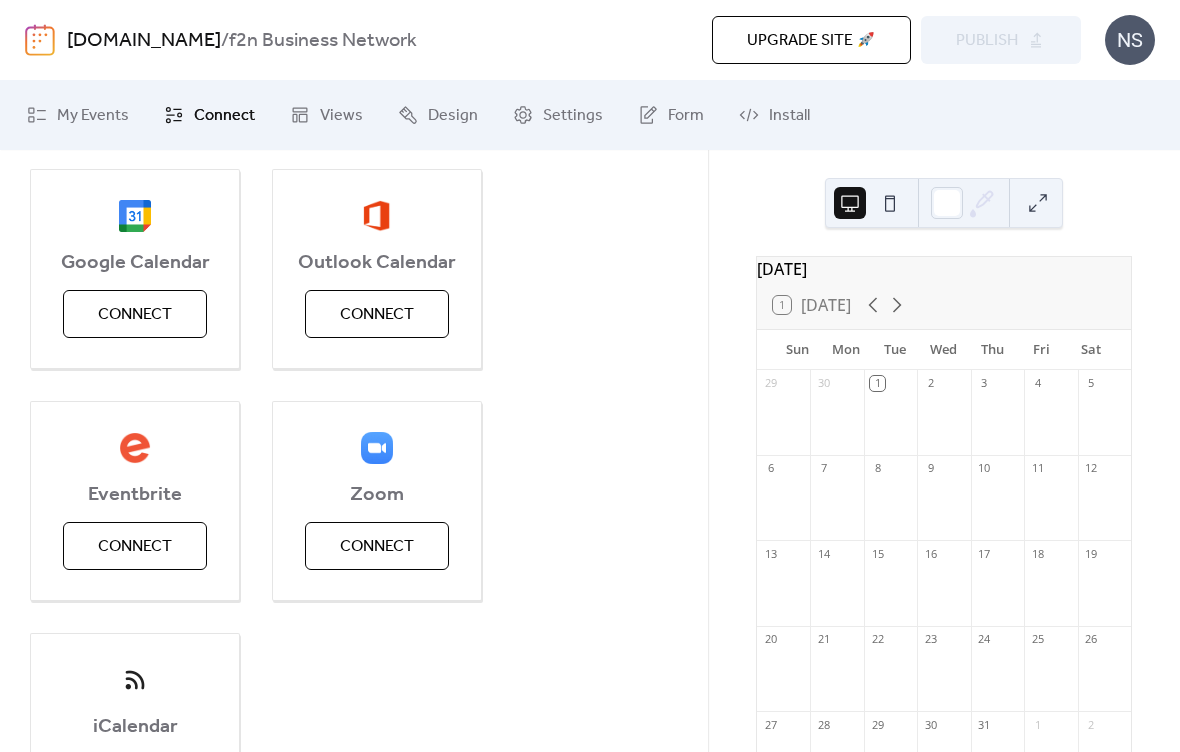 click on "Connect" at bounding box center [135, 547] 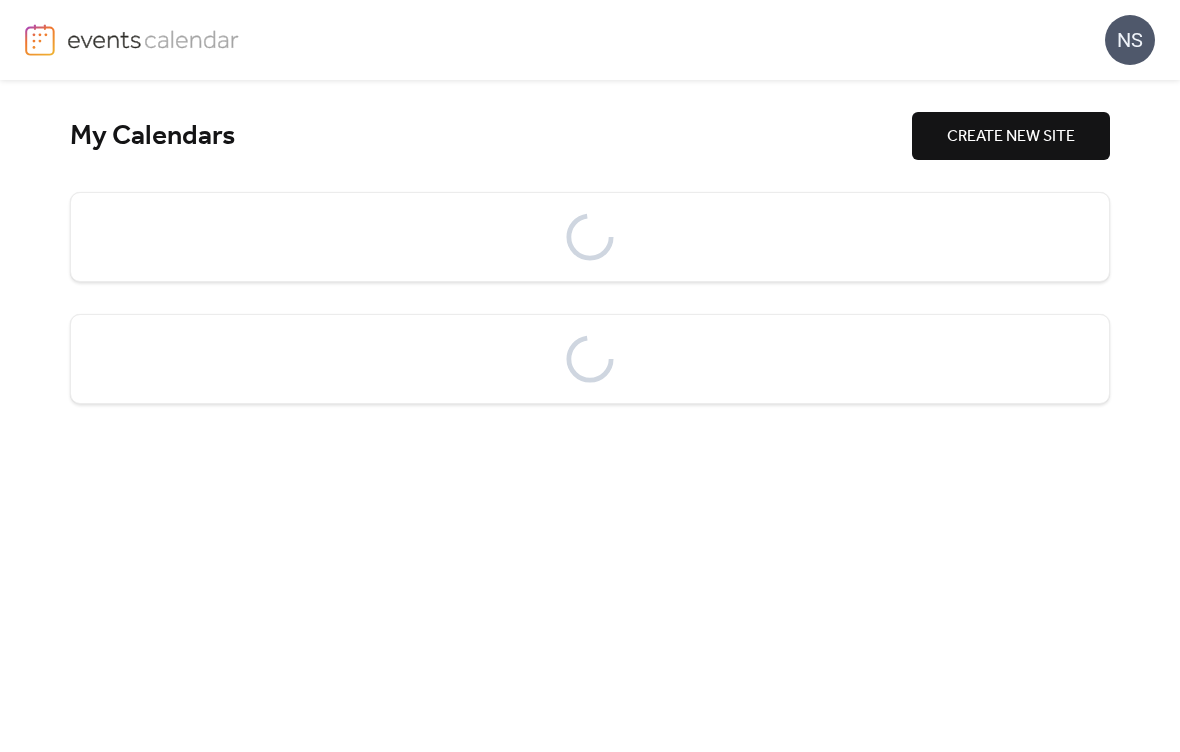 scroll, scrollTop: 0, scrollLeft: 0, axis: both 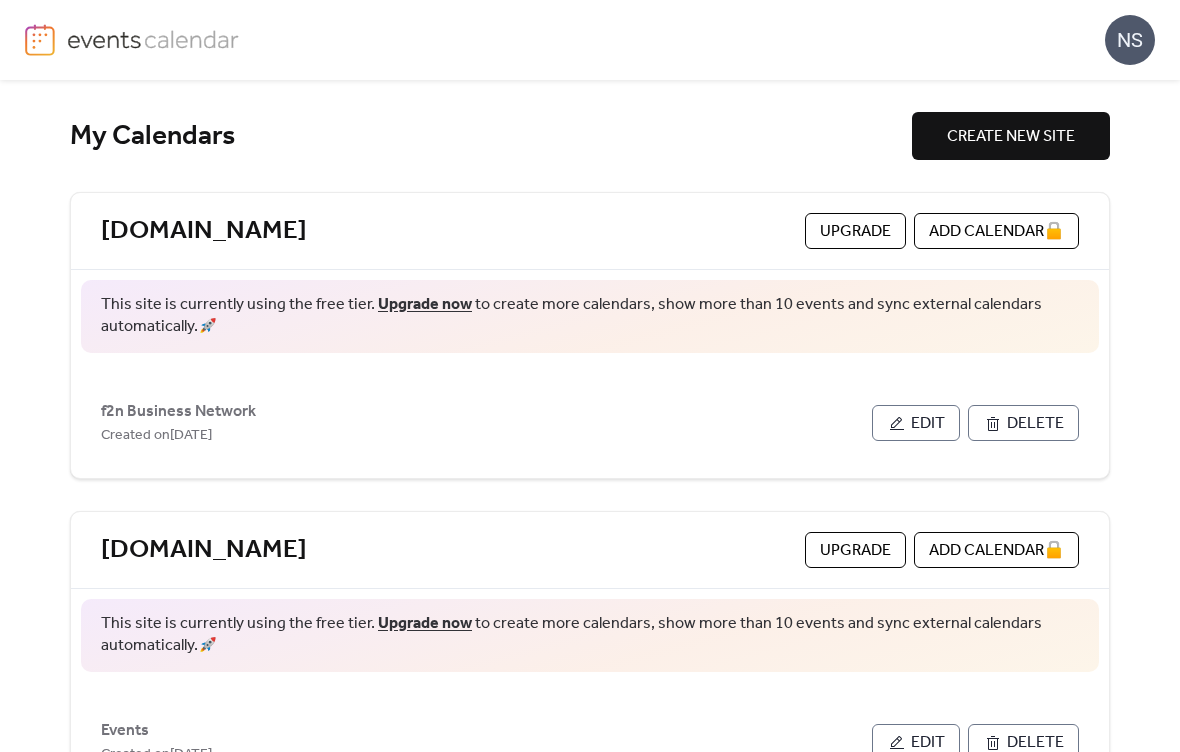 click on "Edit" at bounding box center (928, 424) 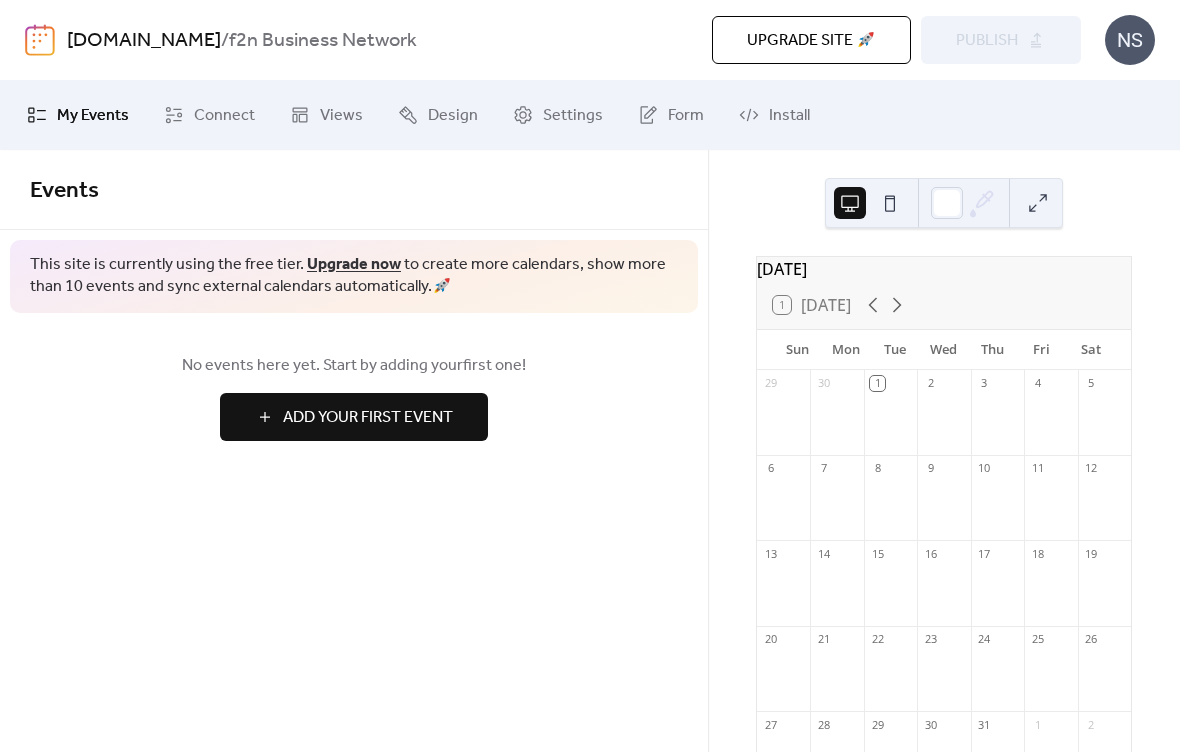 click on "Connect" at bounding box center [224, 116] 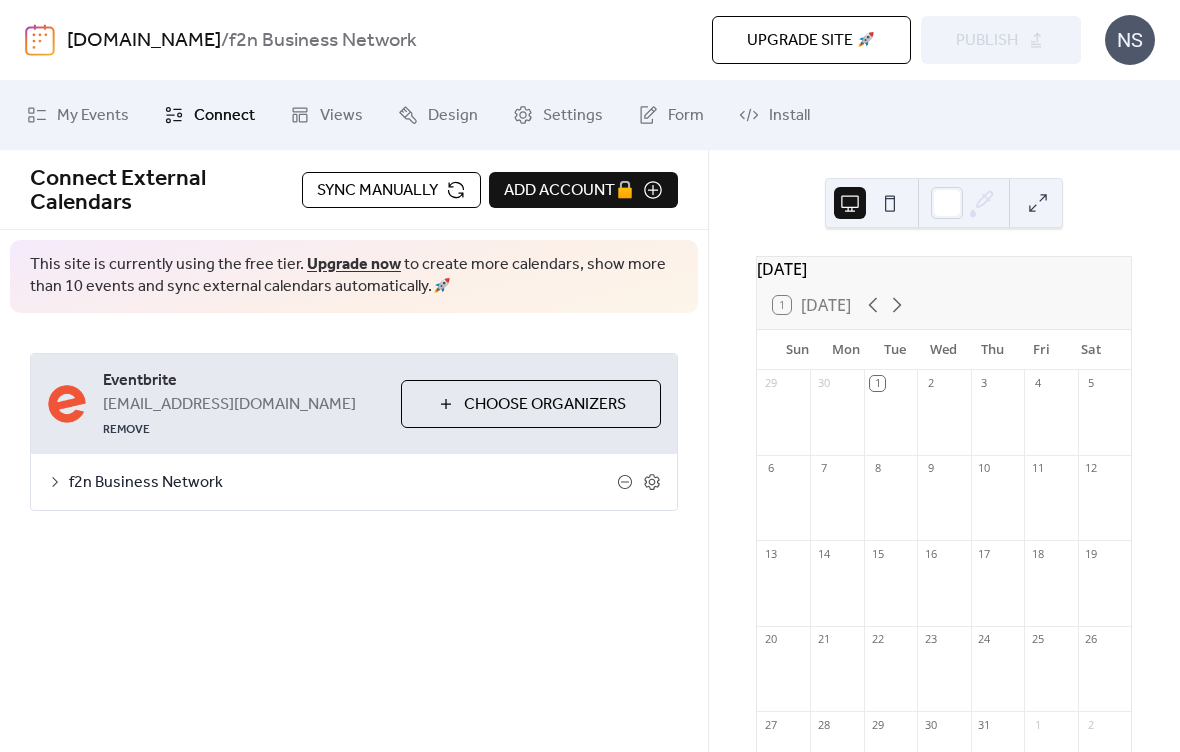 click 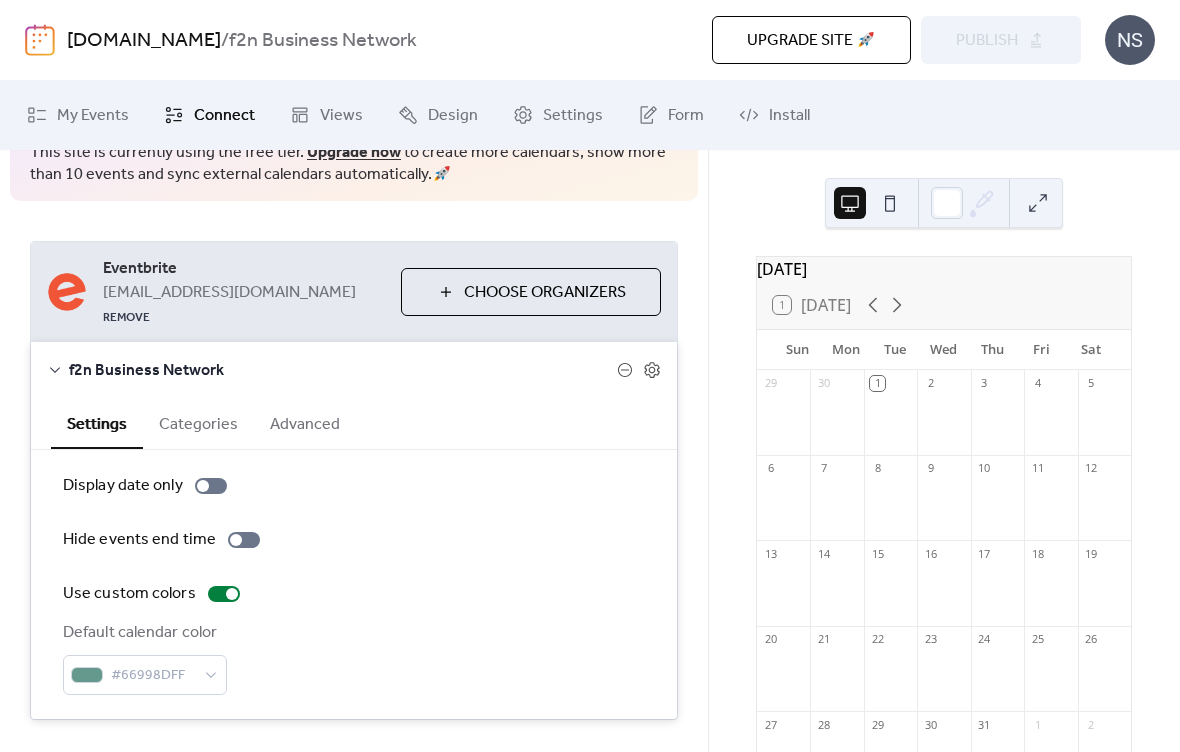 scroll, scrollTop: 113, scrollLeft: 0, axis: vertical 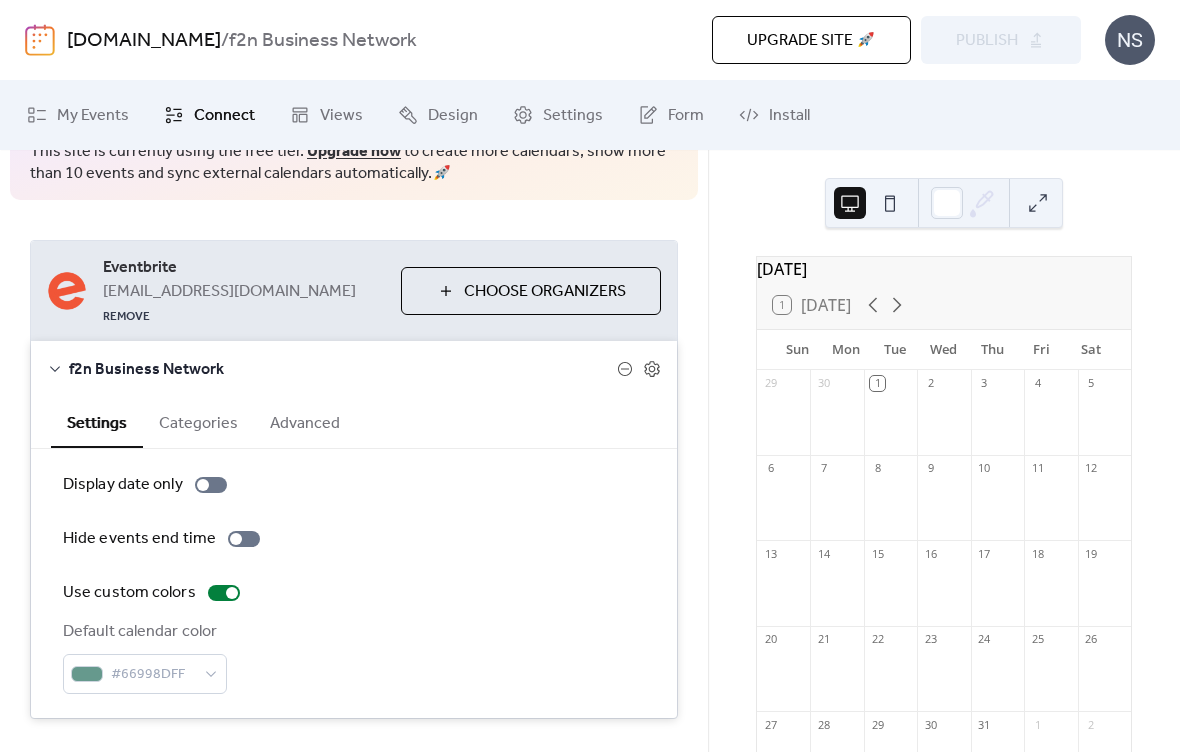 click on "Categories" at bounding box center [198, 421] 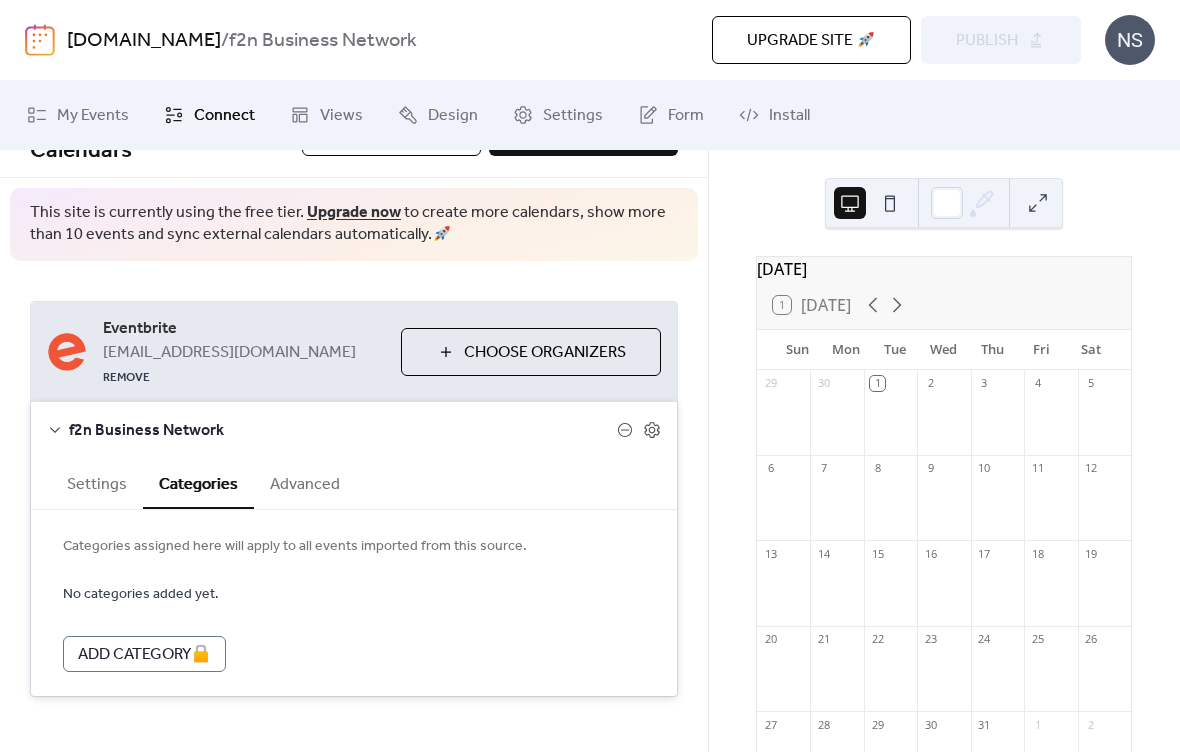 click on "Advanced" at bounding box center [305, 482] 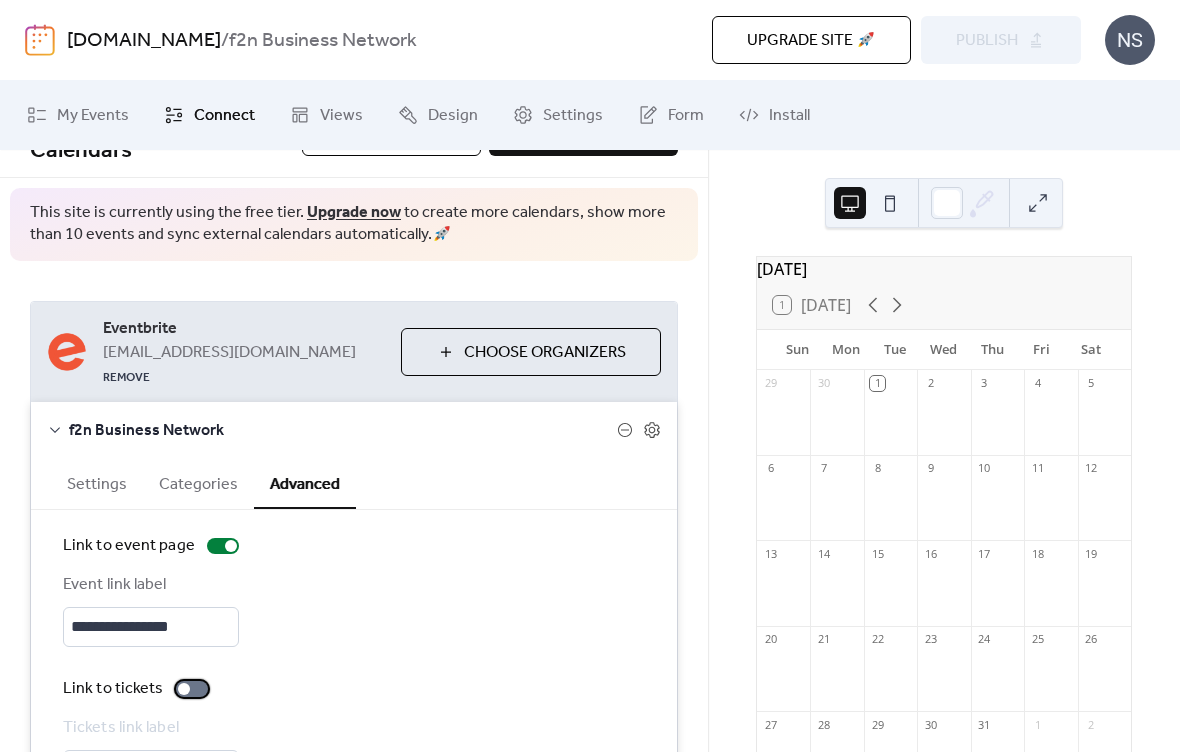 click on "Link to tickets" at bounding box center (139, 689) 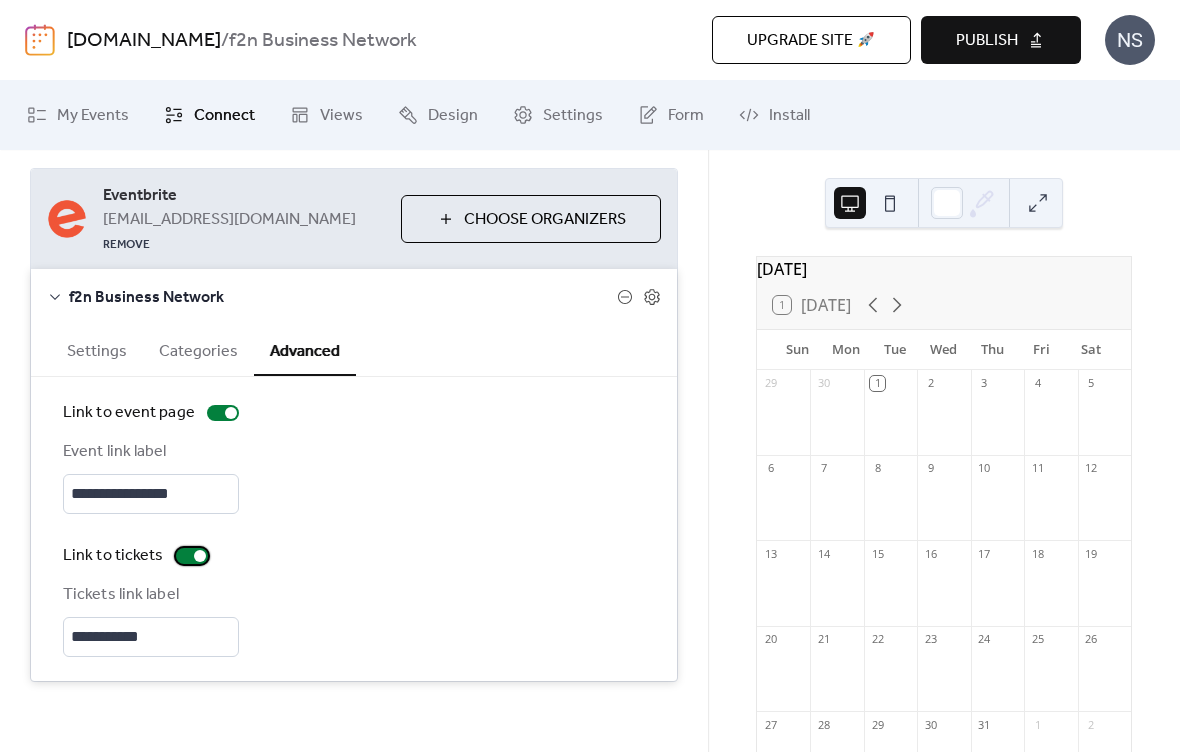 scroll, scrollTop: 184, scrollLeft: 0, axis: vertical 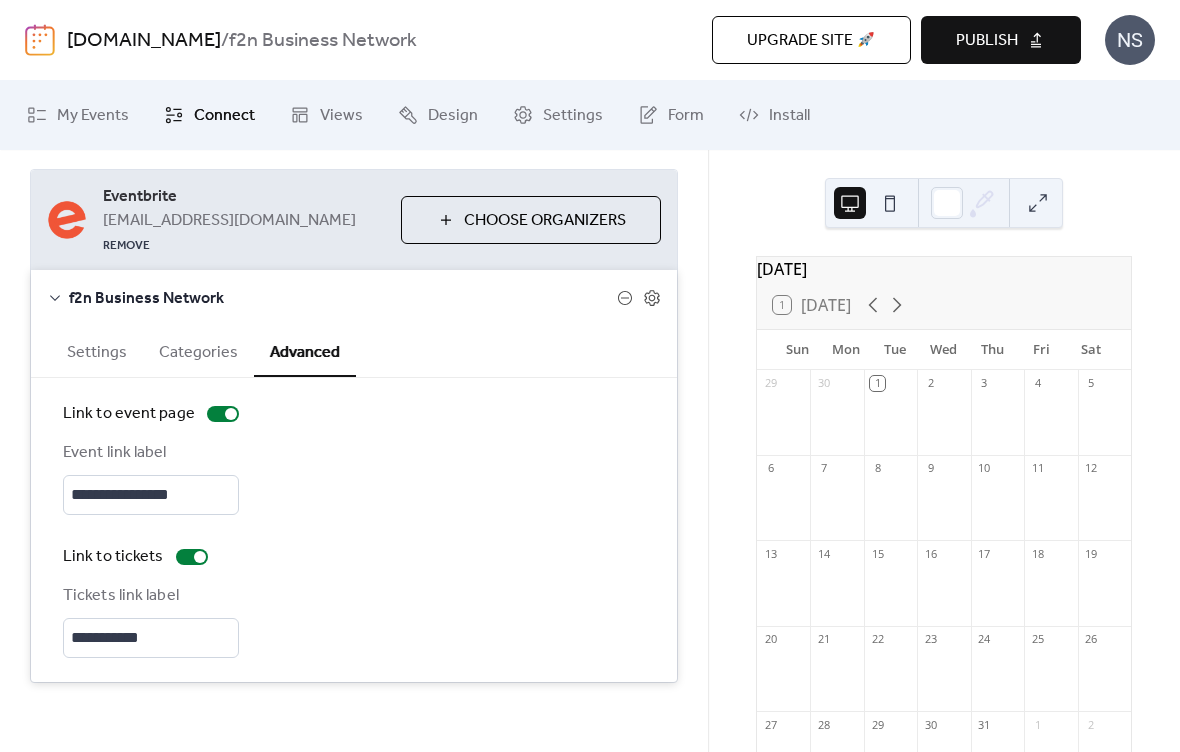 click on "Categories" at bounding box center [198, 350] 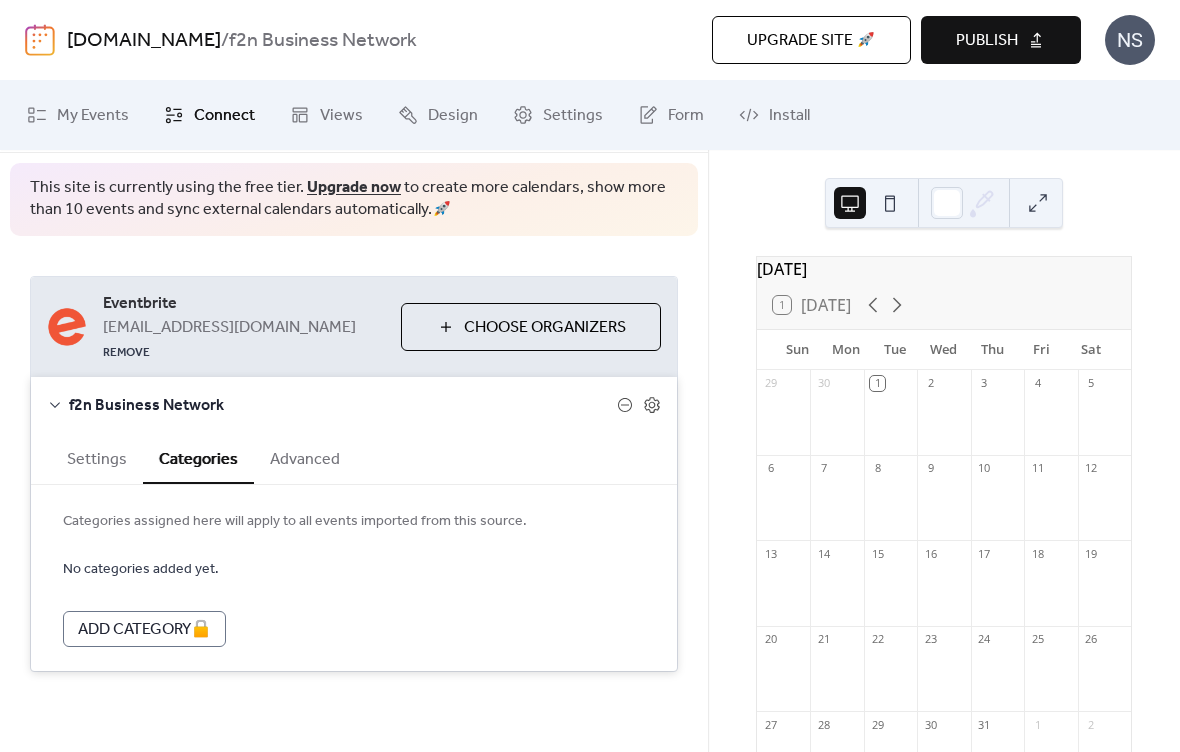 scroll, scrollTop: 52, scrollLeft: 0, axis: vertical 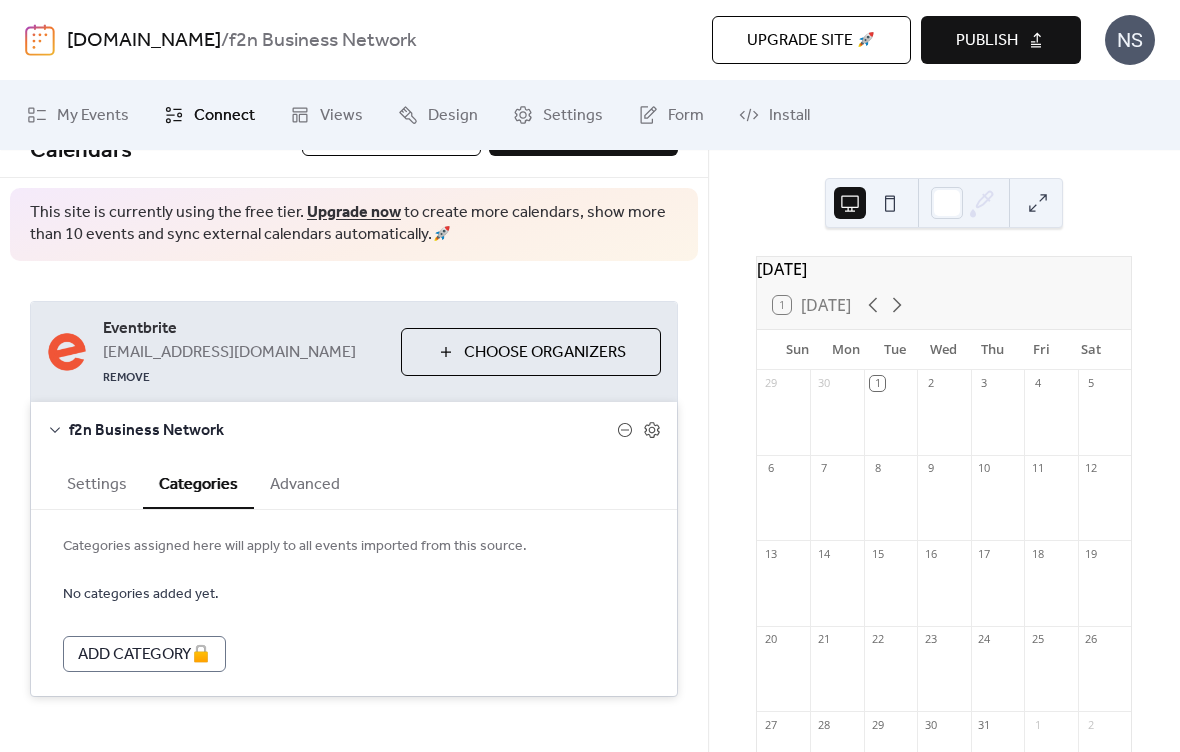 click on "A d d   C a t e g o r y  🔒" at bounding box center (144, 654) 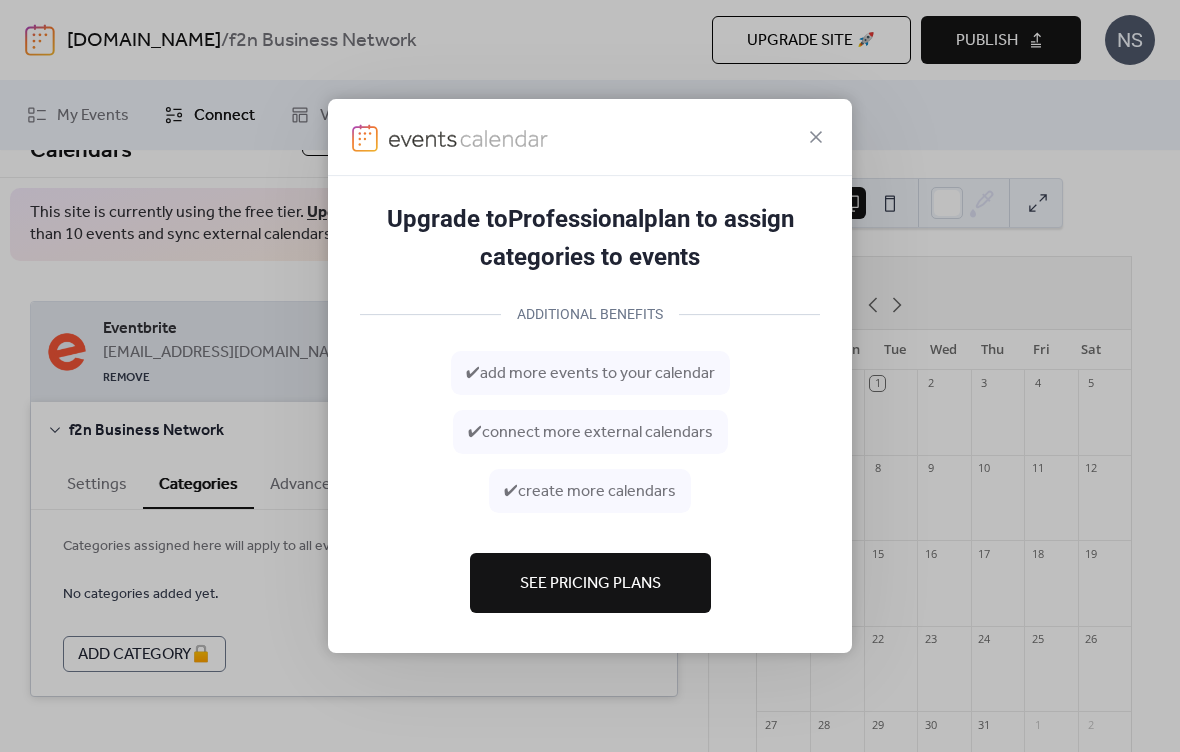 click 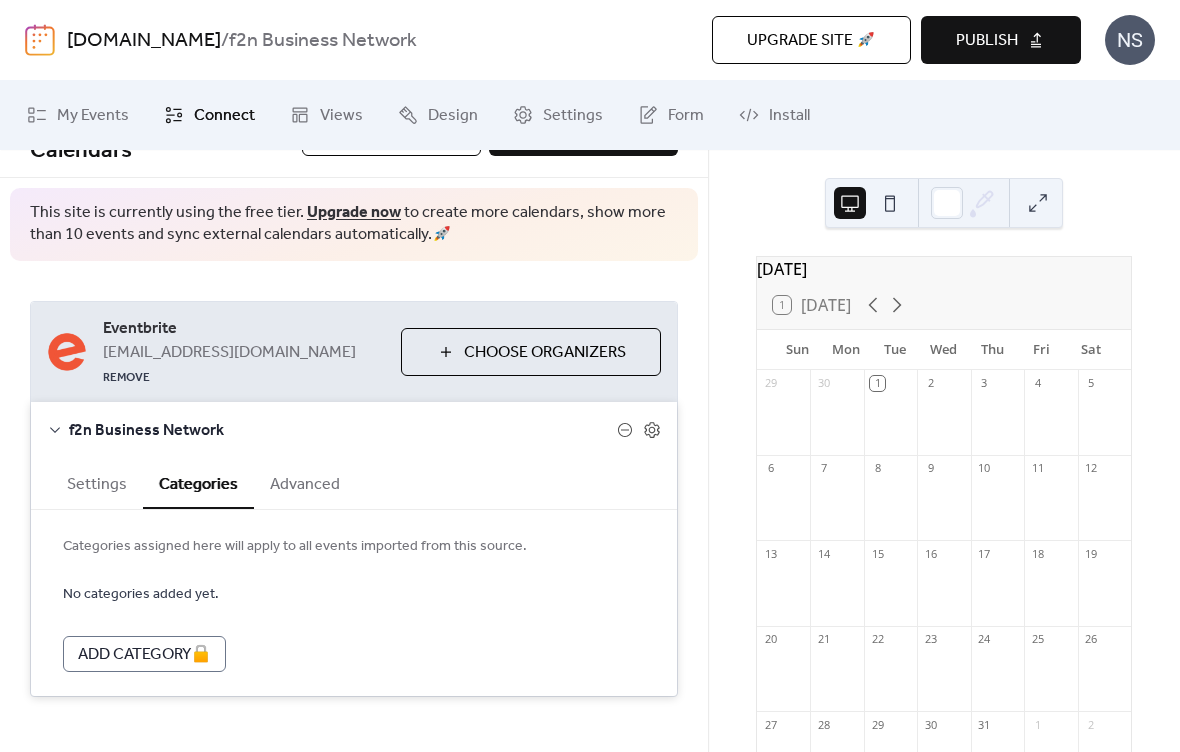 click on "Settings" at bounding box center (97, 482) 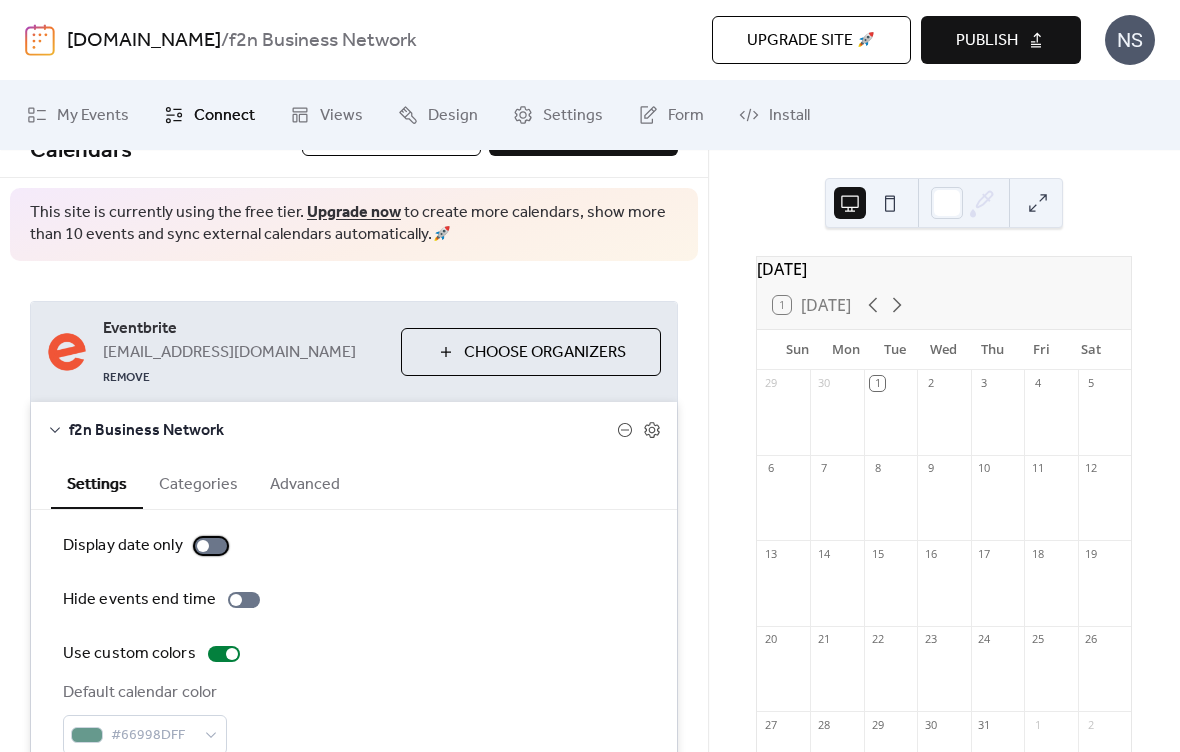 click at bounding box center [211, 546] 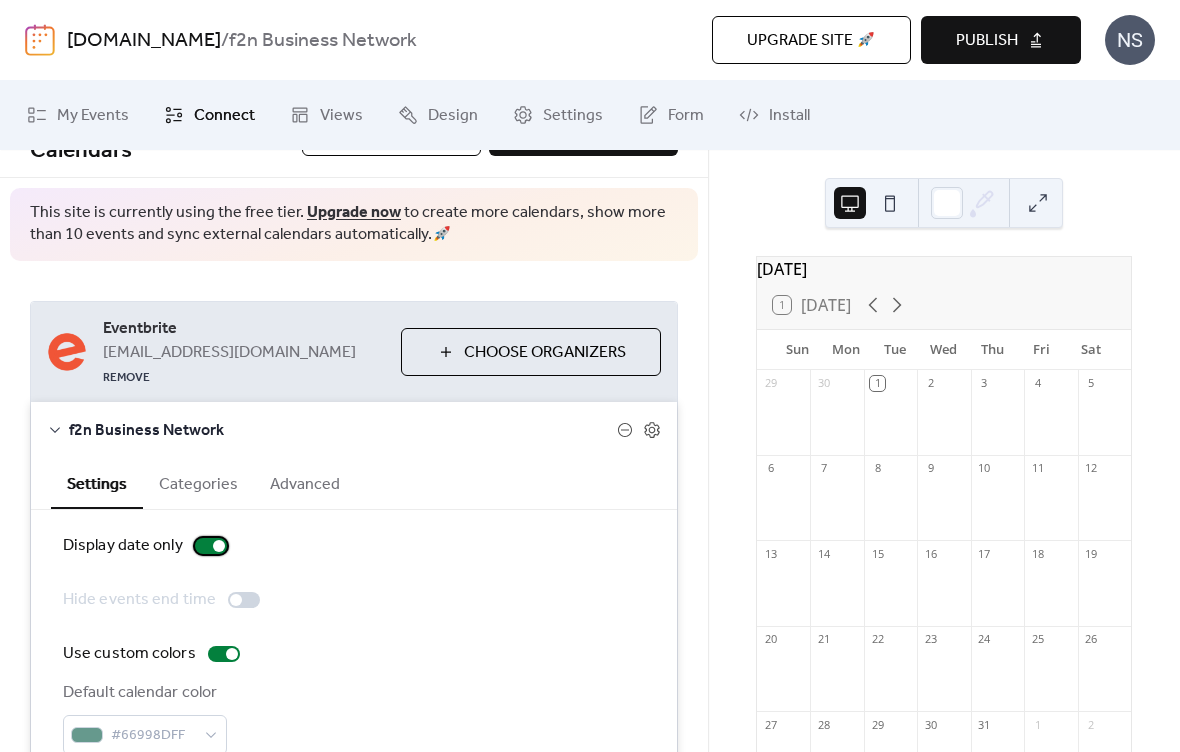 click at bounding box center [211, 546] 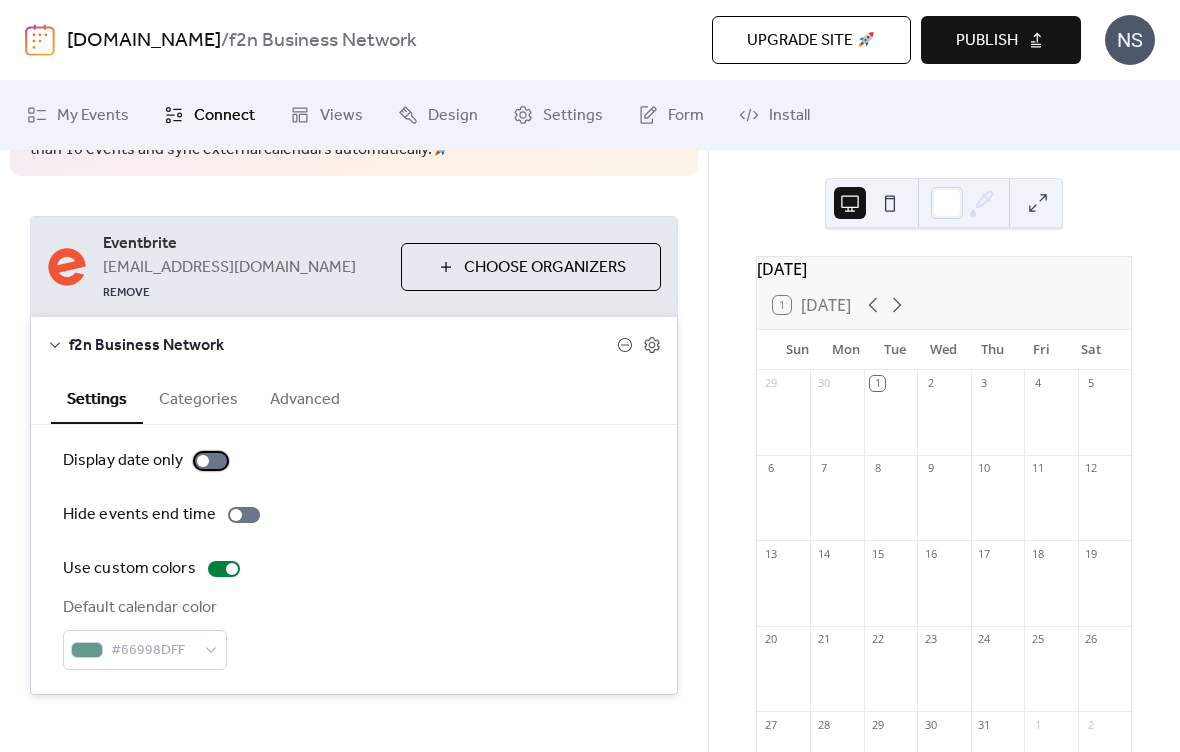 scroll, scrollTop: 135, scrollLeft: 0, axis: vertical 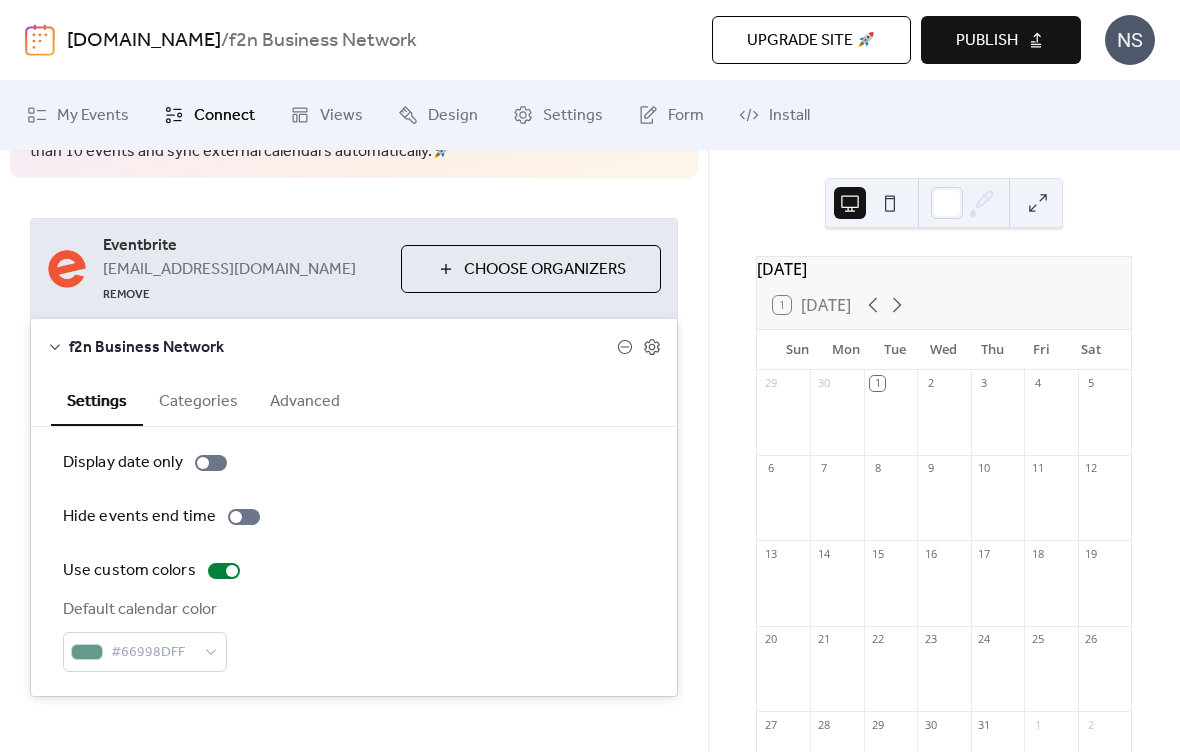 click on "Publish" at bounding box center (987, 41) 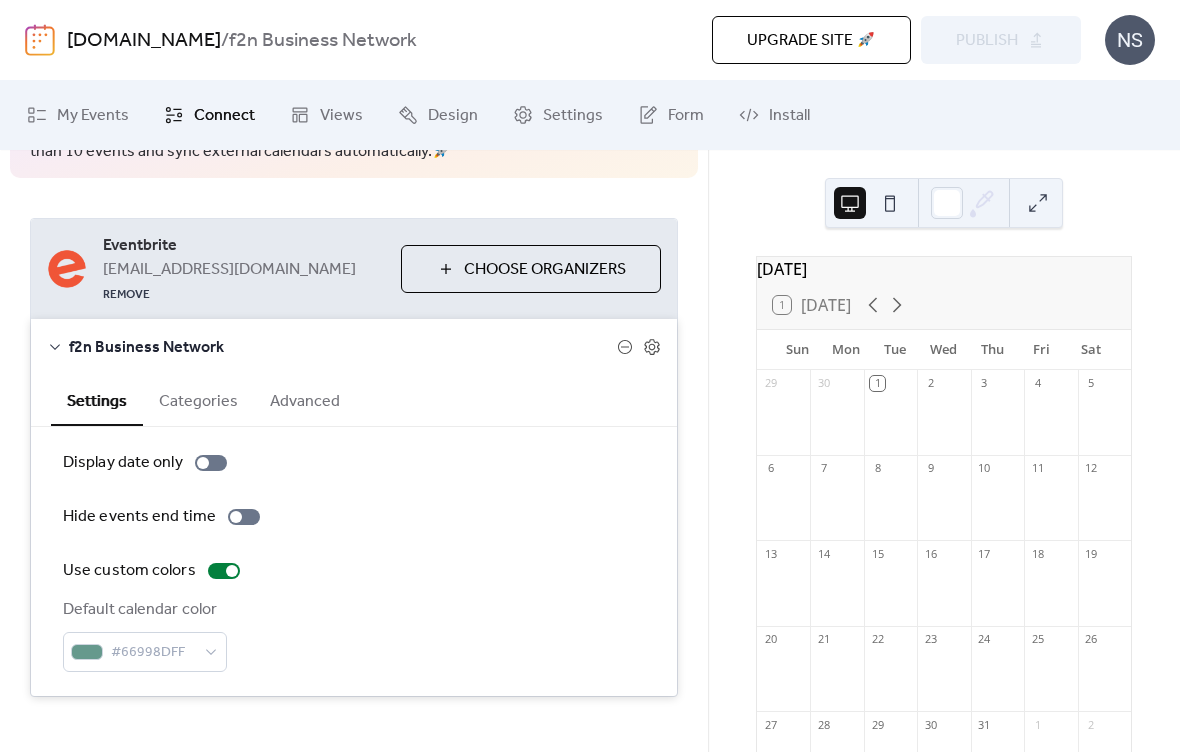 click 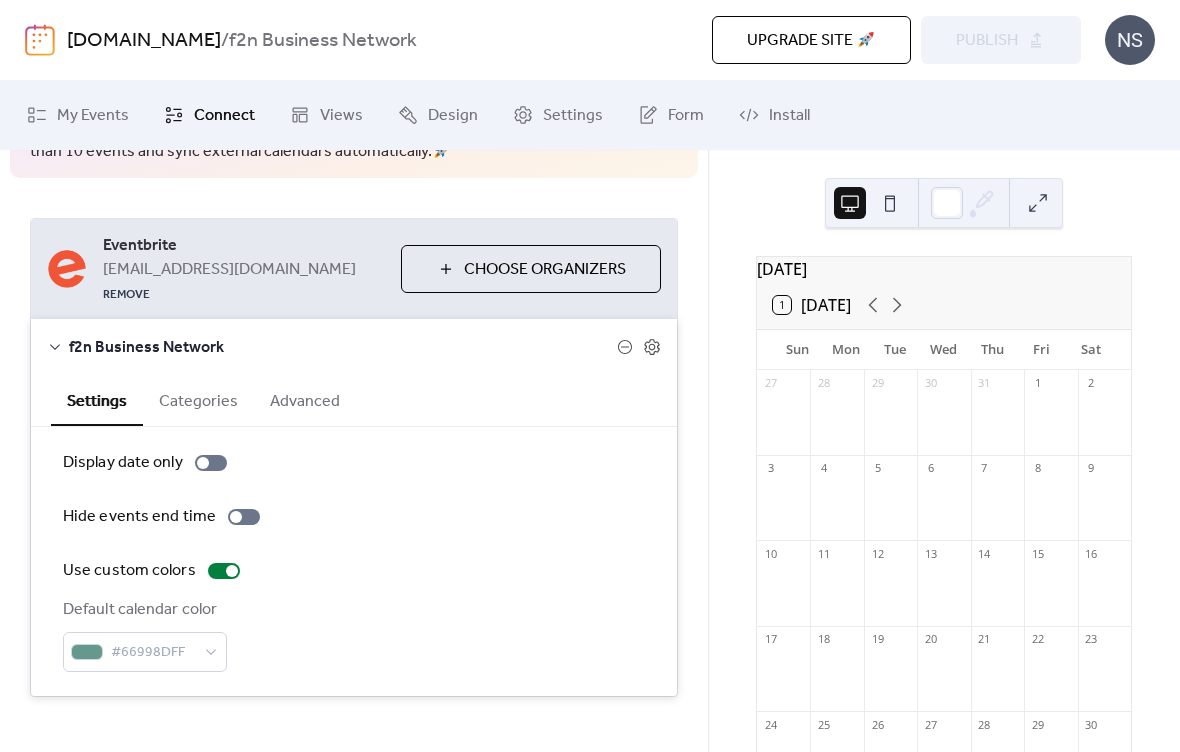 click 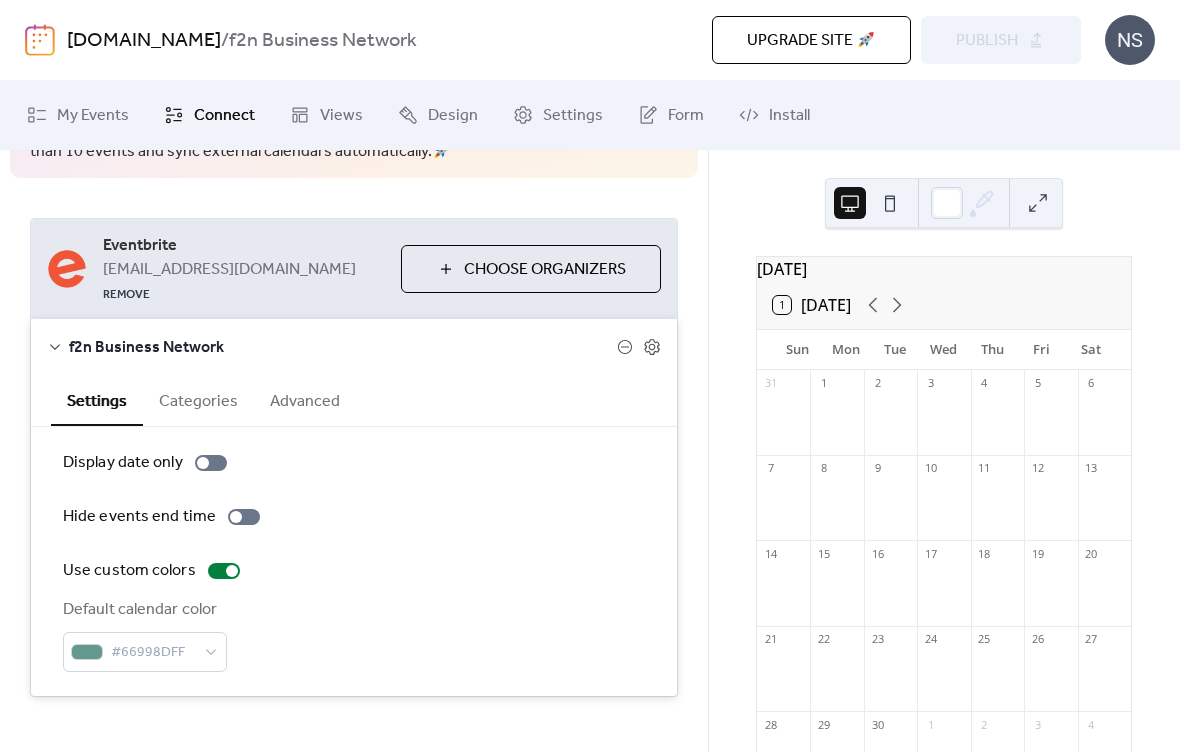 click 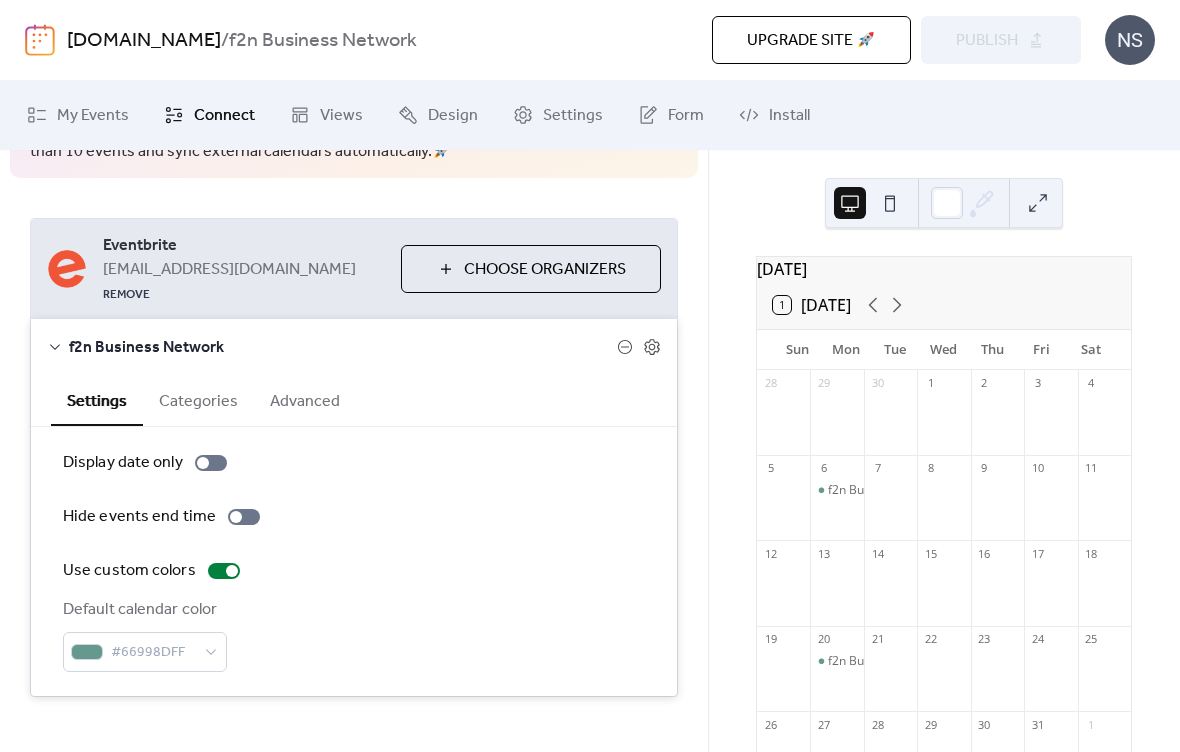 click on "f2n Business Network - Llandudno" at bounding box center [836, 490] 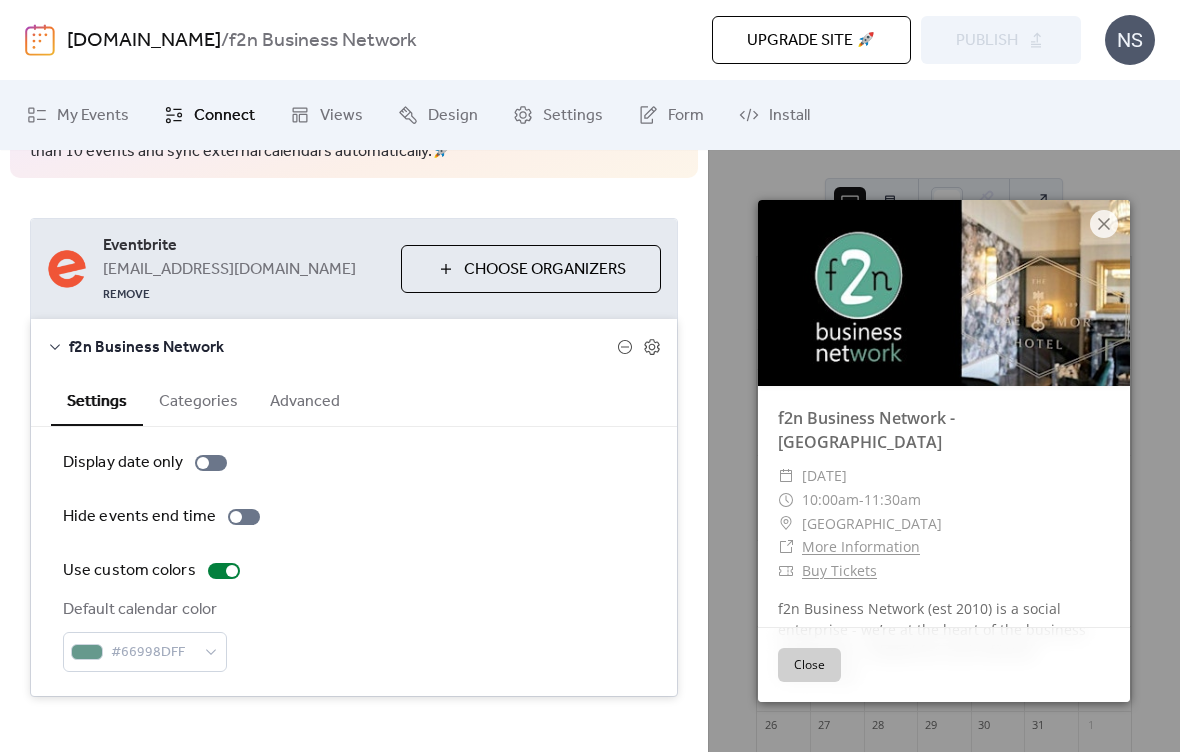 click on "f2n Business Network - Llandudno ​ Monday, October 6, 2025 ​ 10:00am - 11:30am ​ Cae Môr Hotel ​ More Information ​ Buy Tickets f2n Business Network (est 2010) is a social enterprise - we’re at the heart of the business community -  relaxed fun and informal networking Close" at bounding box center (944, 451) 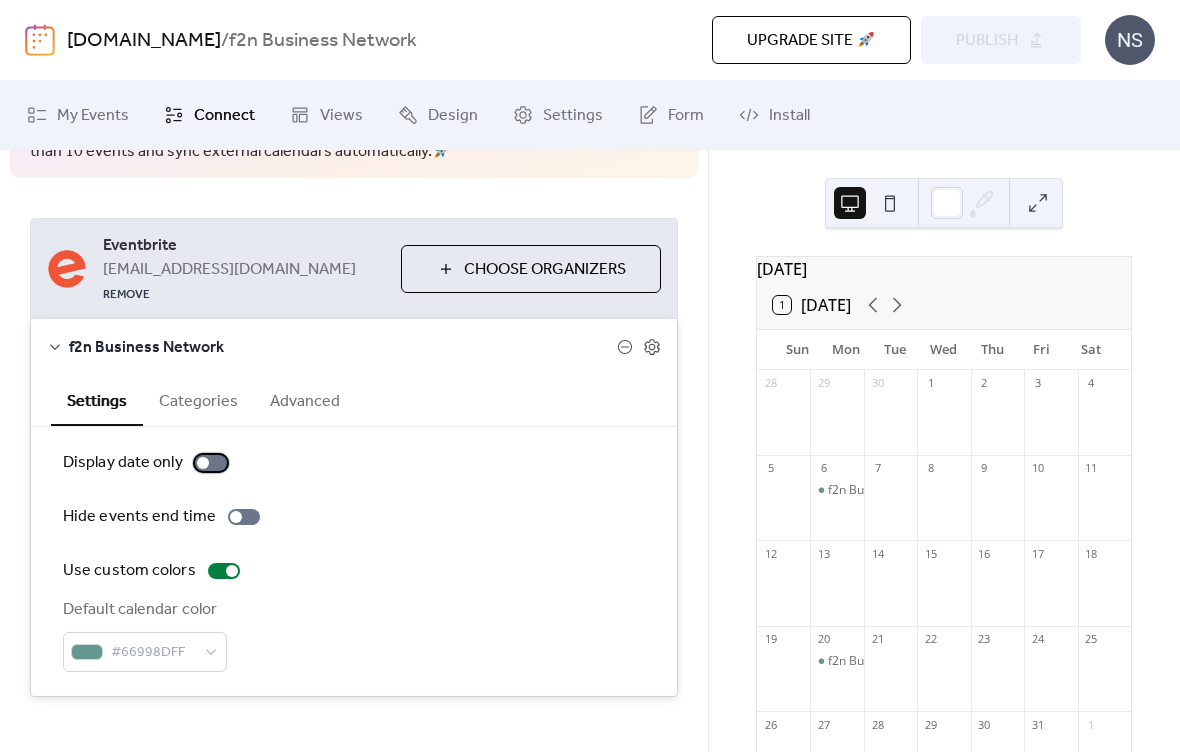 click at bounding box center [211, 463] 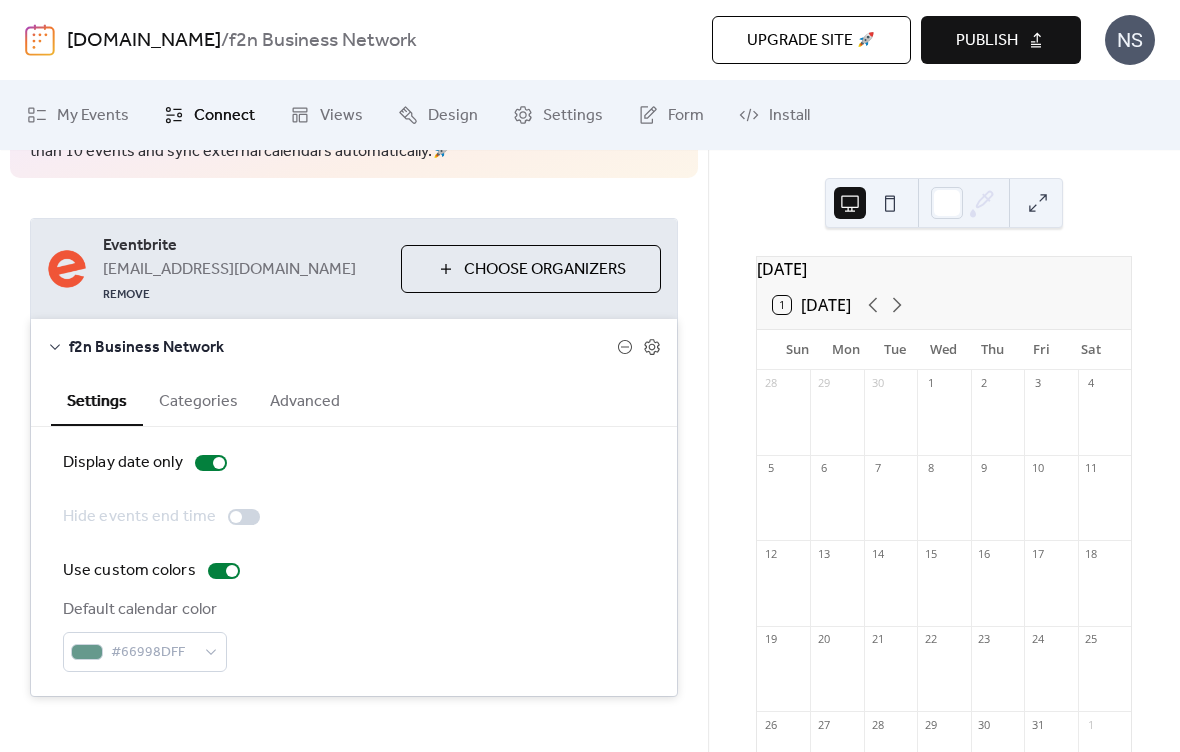 click at bounding box center (836, 507) 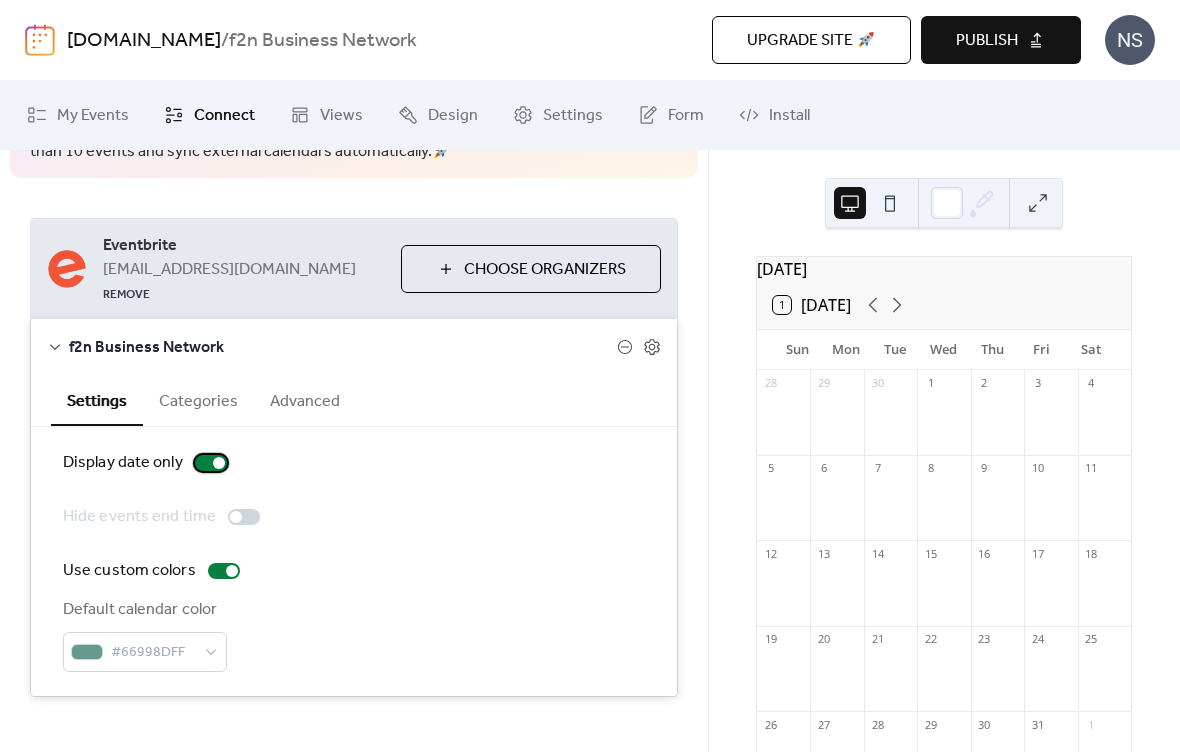 click at bounding box center (211, 463) 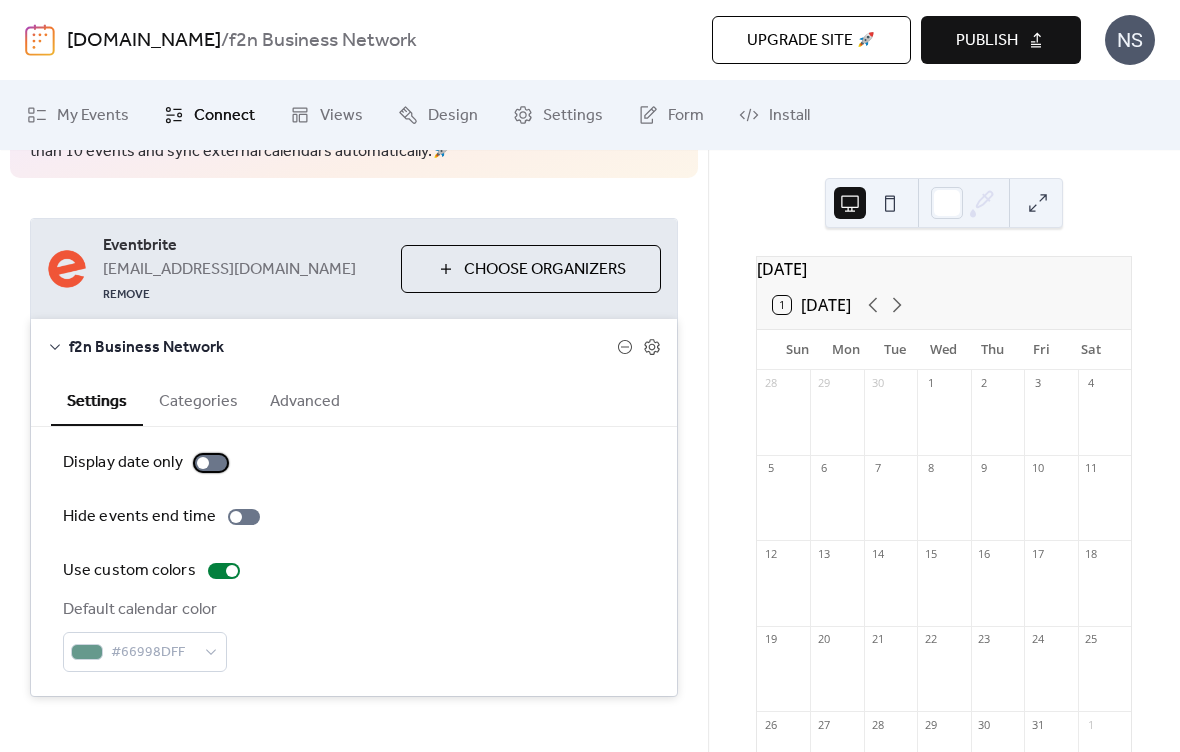 click at bounding box center [211, 463] 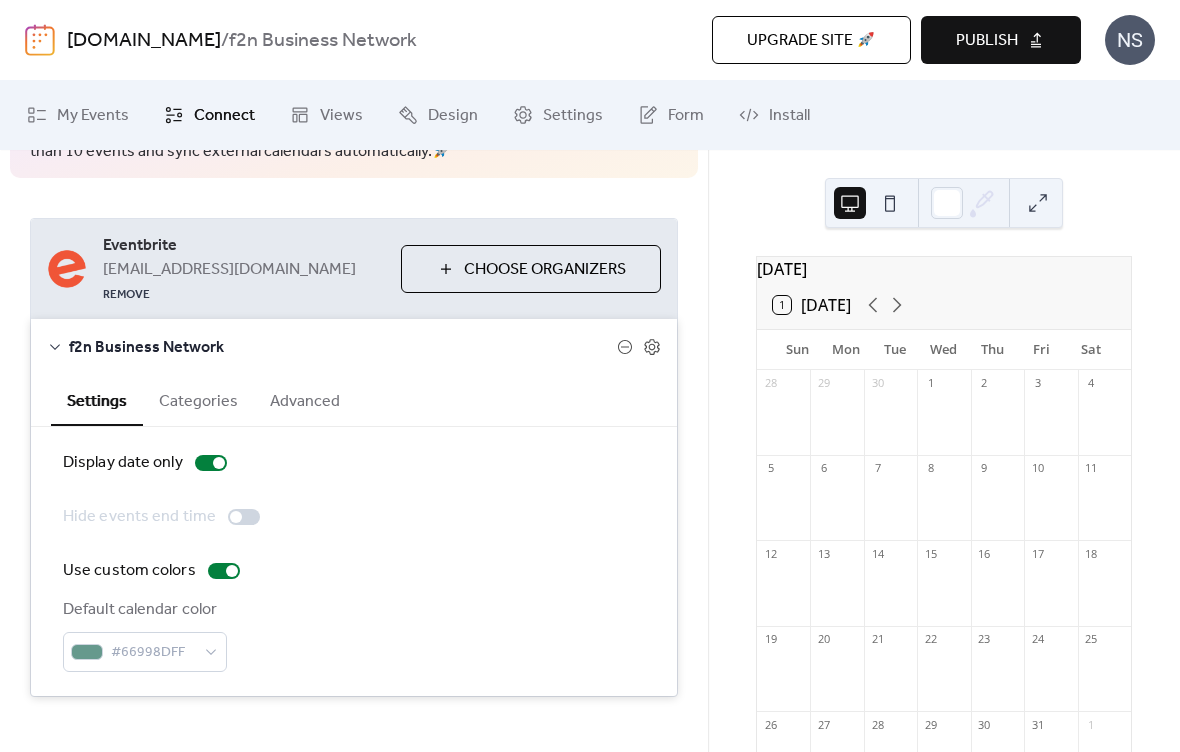 click on "Publish" at bounding box center (987, 41) 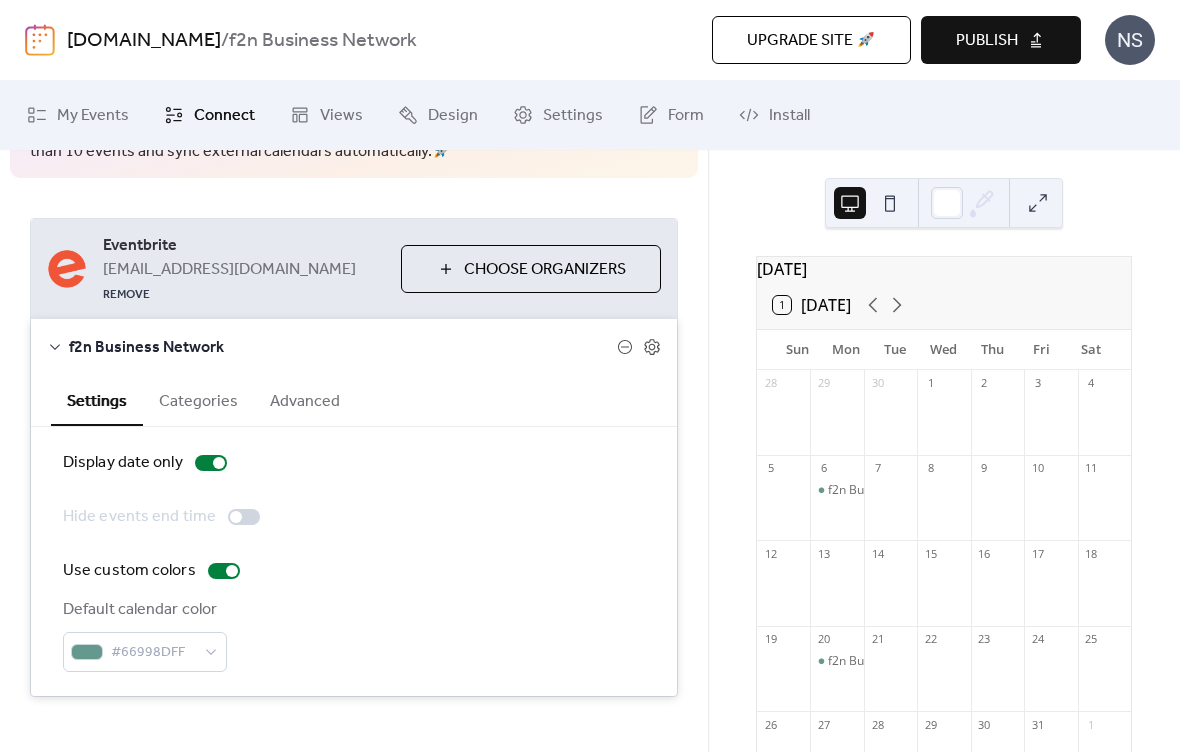 click on "Categories" at bounding box center [198, 399] 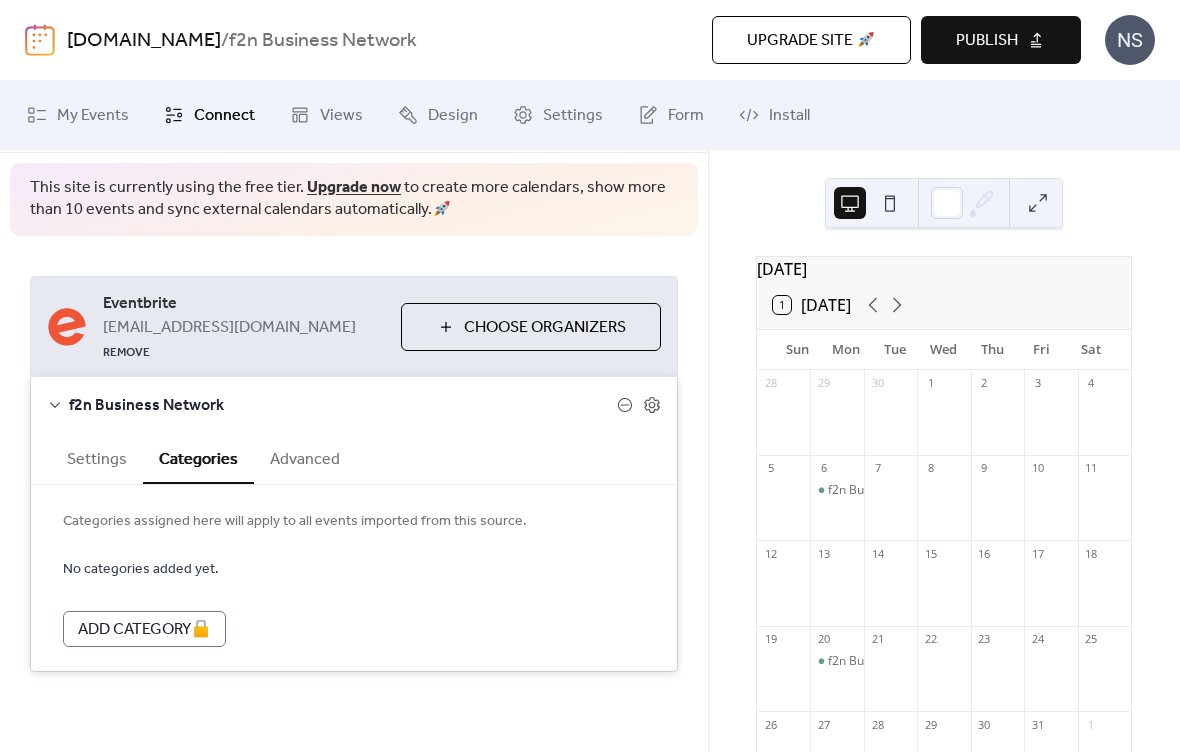 scroll, scrollTop: 52, scrollLeft: 0, axis: vertical 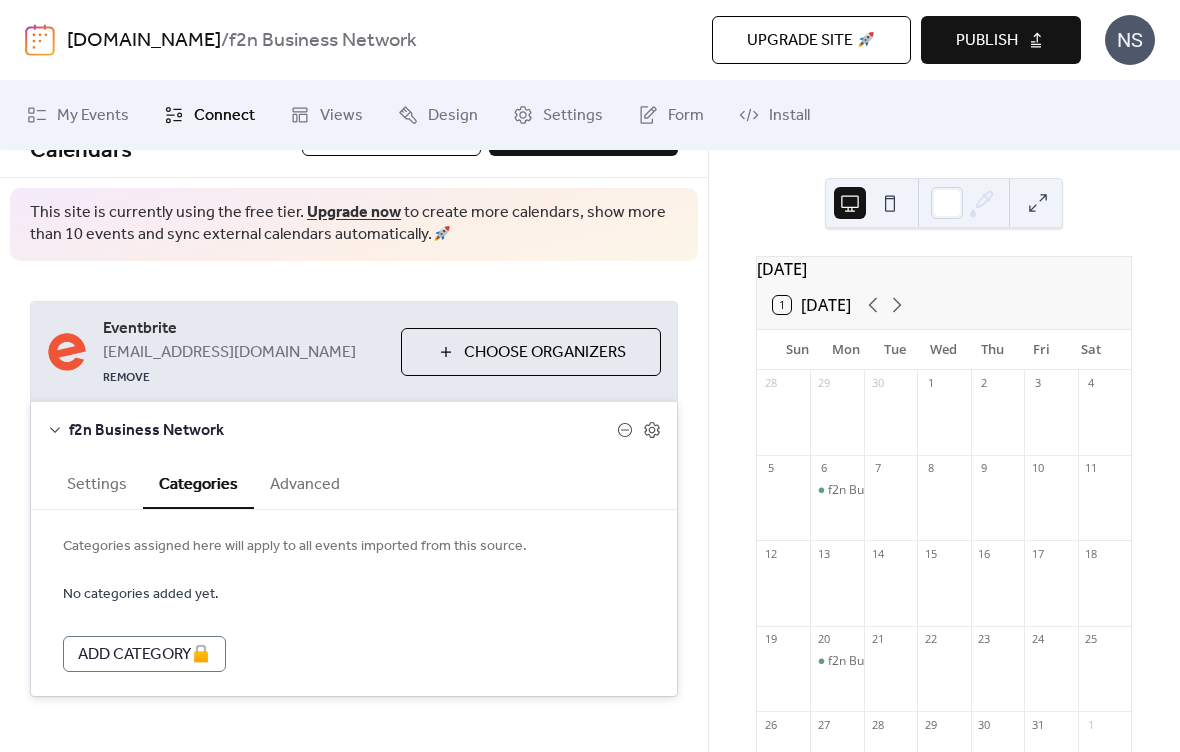click on "Advanced" at bounding box center [305, 482] 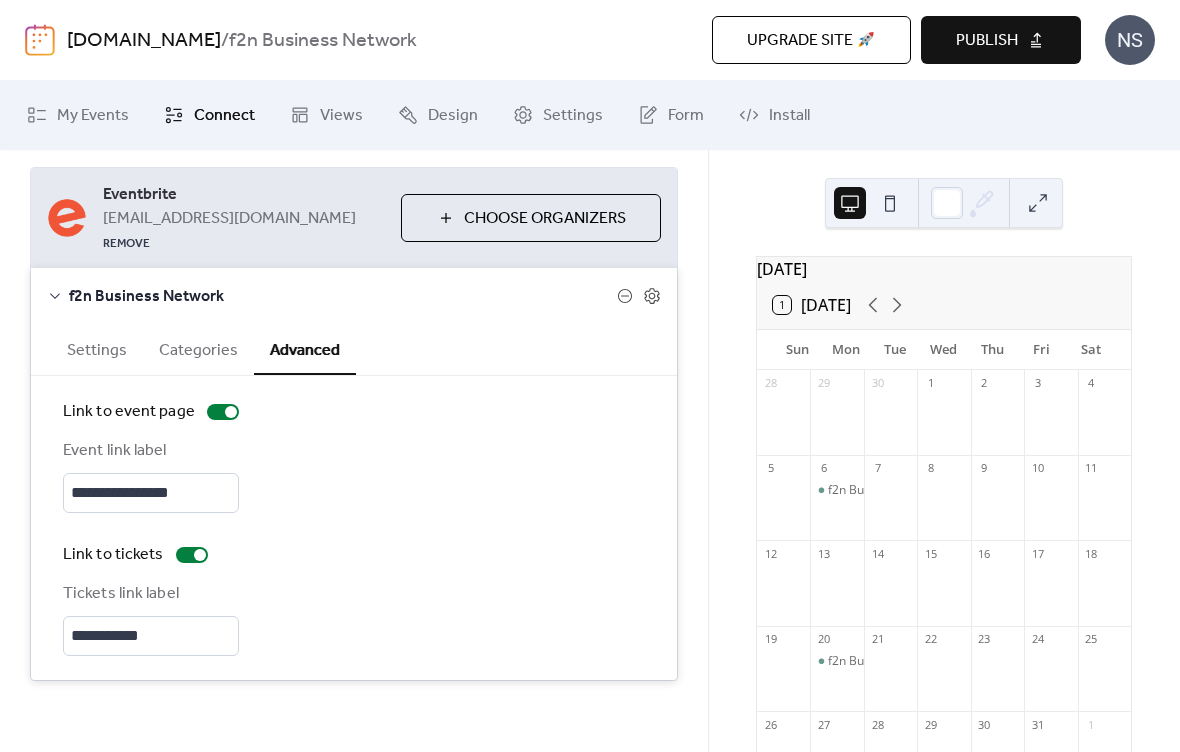 scroll, scrollTop: 184, scrollLeft: 0, axis: vertical 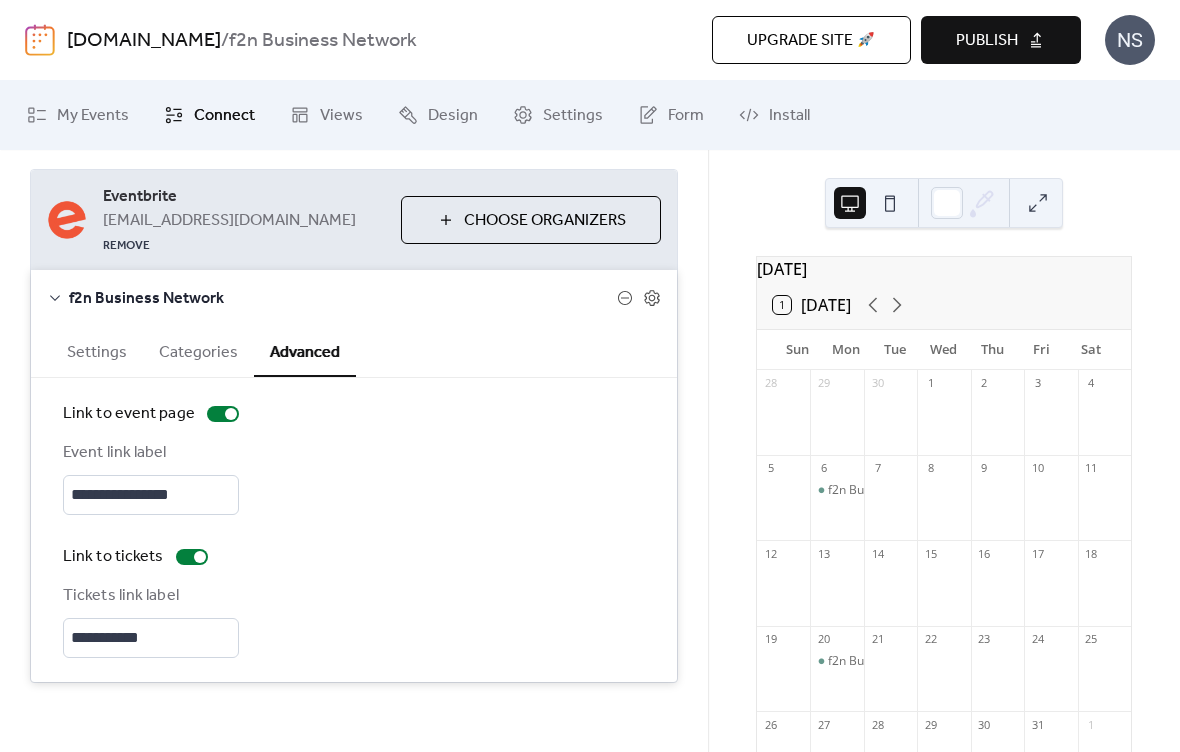 click on "Categories" at bounding box center (198, 350) 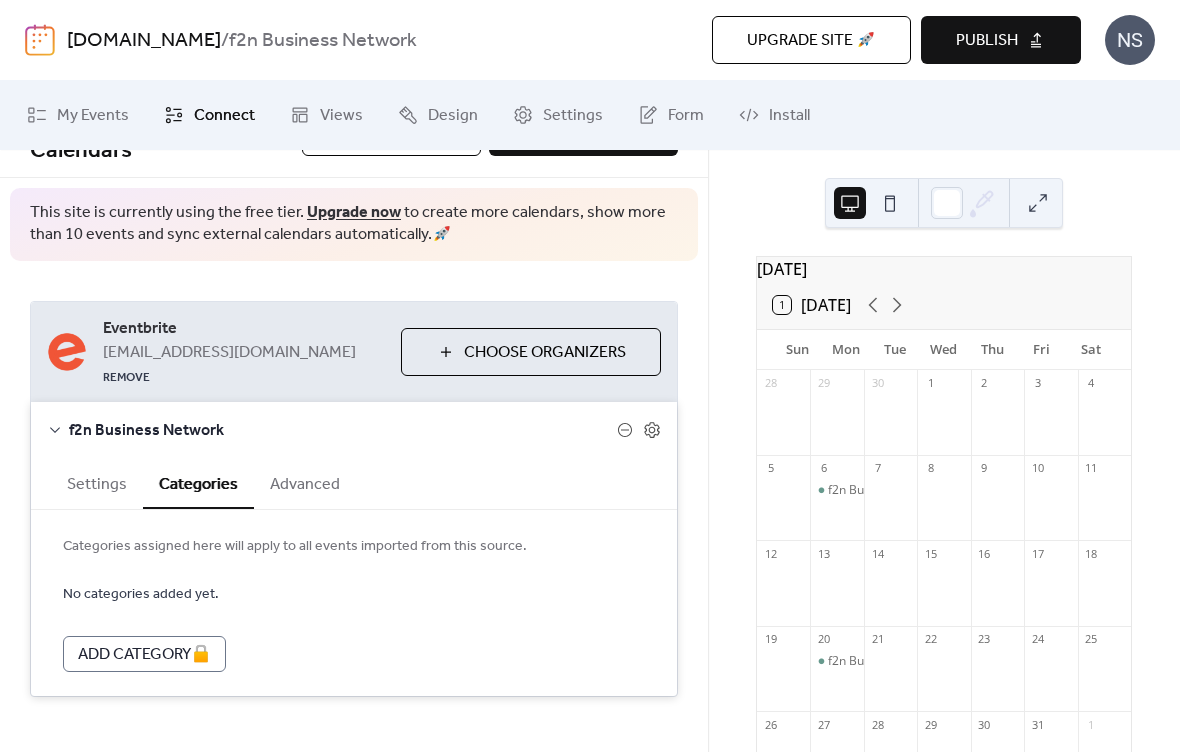 click on "Settings" at bounding box center (97, 482) 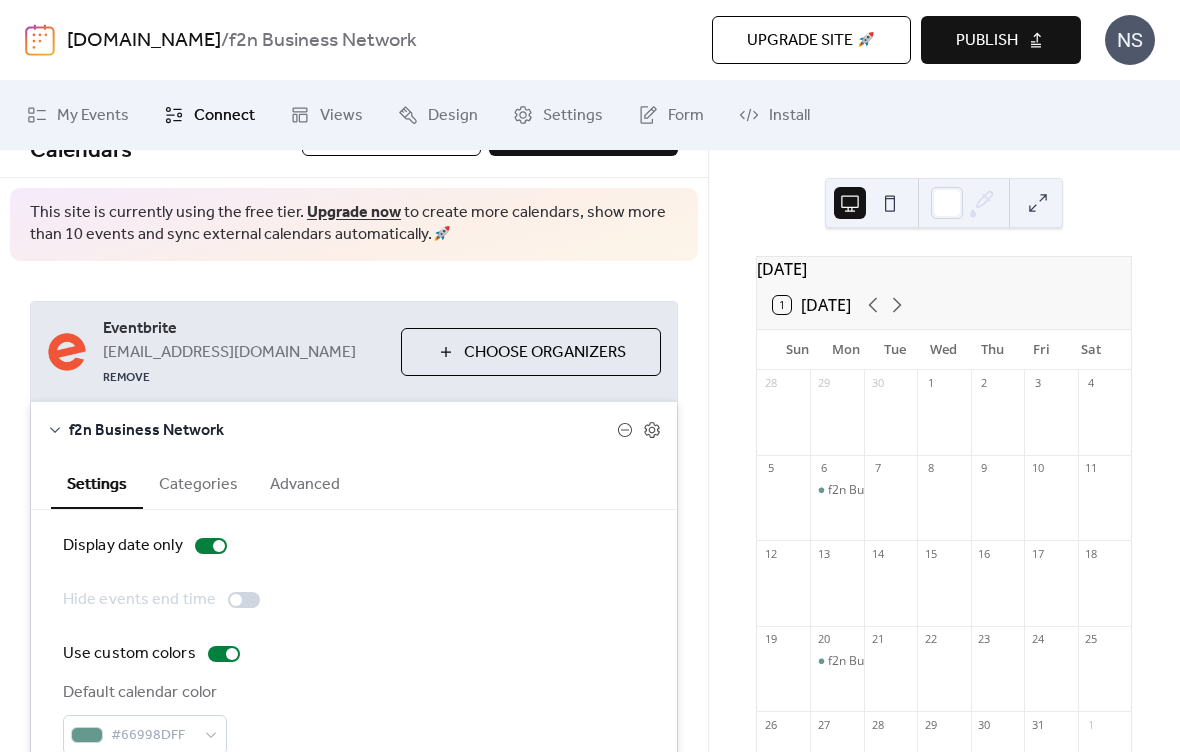 click on "f2n Business Network - Llandudno" at bounding box center (836, 490) 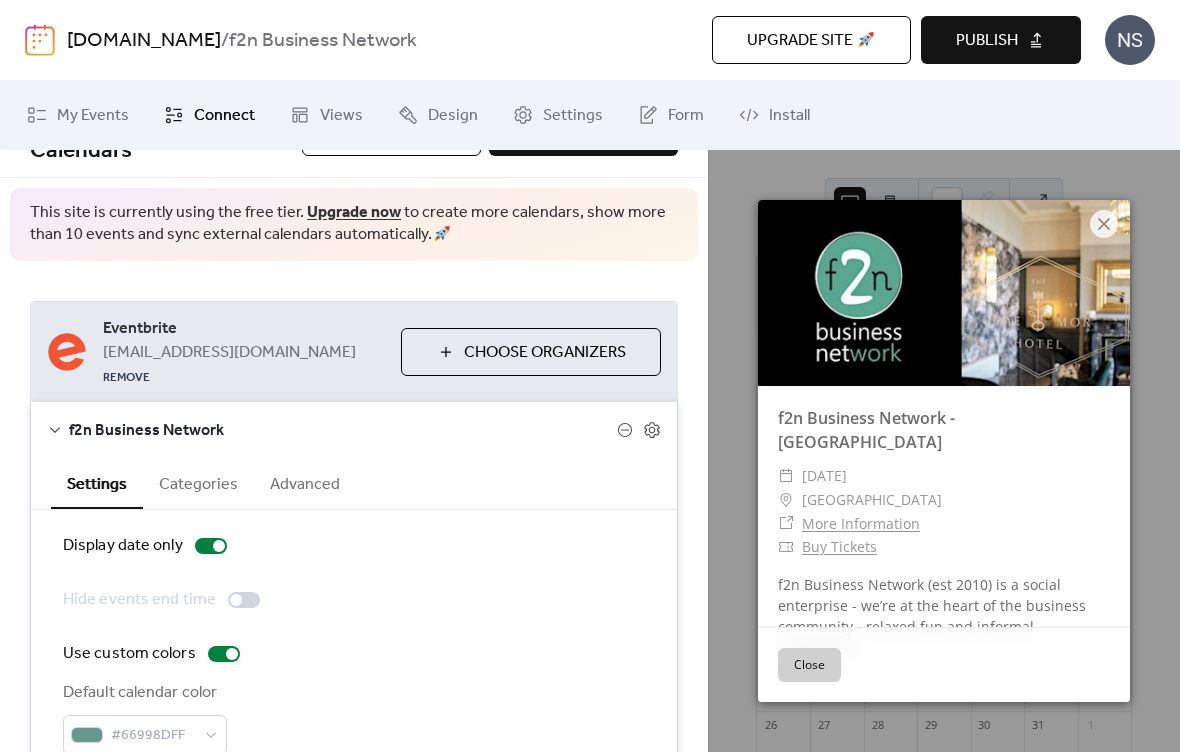 click on "Close" at bounding box center [809, 665] 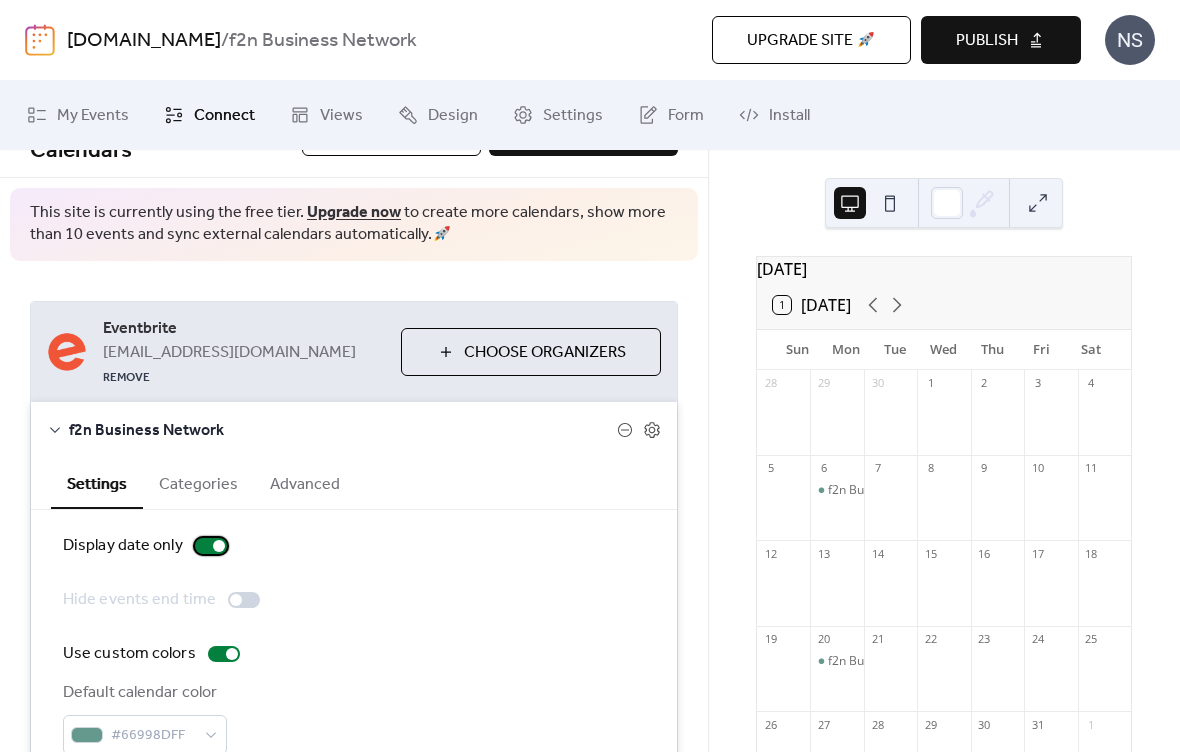 click at bounding box center [211, 546] 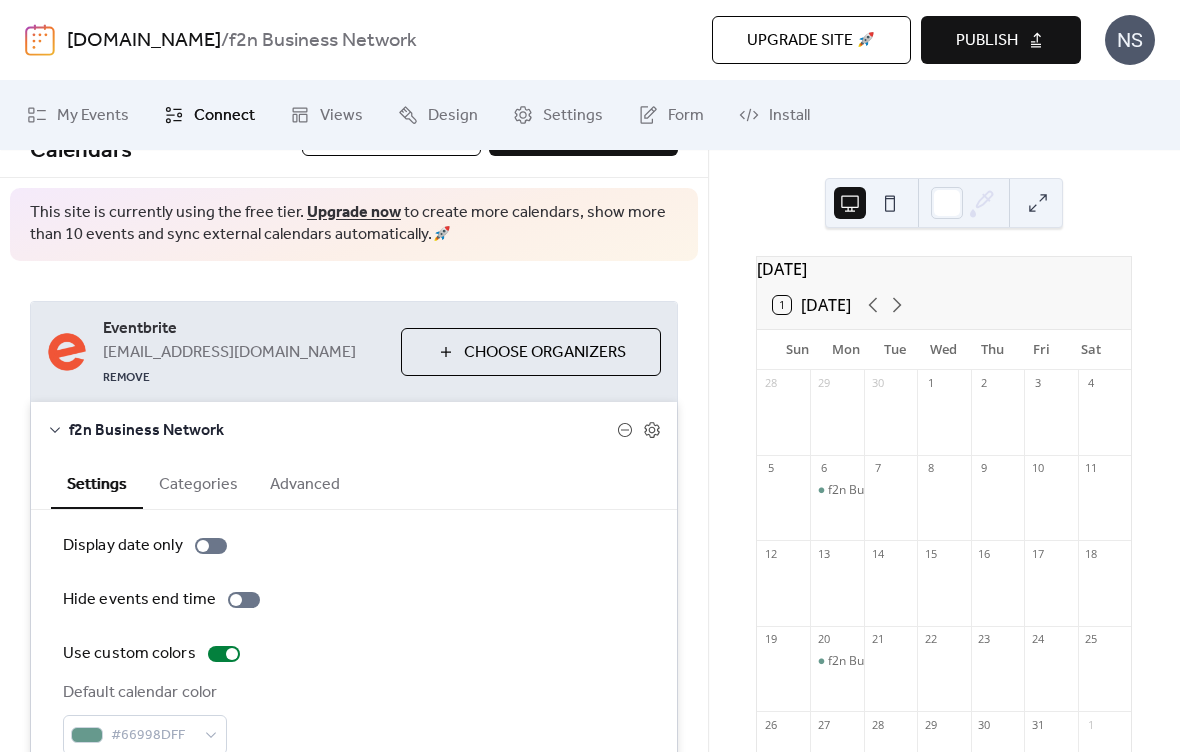 click 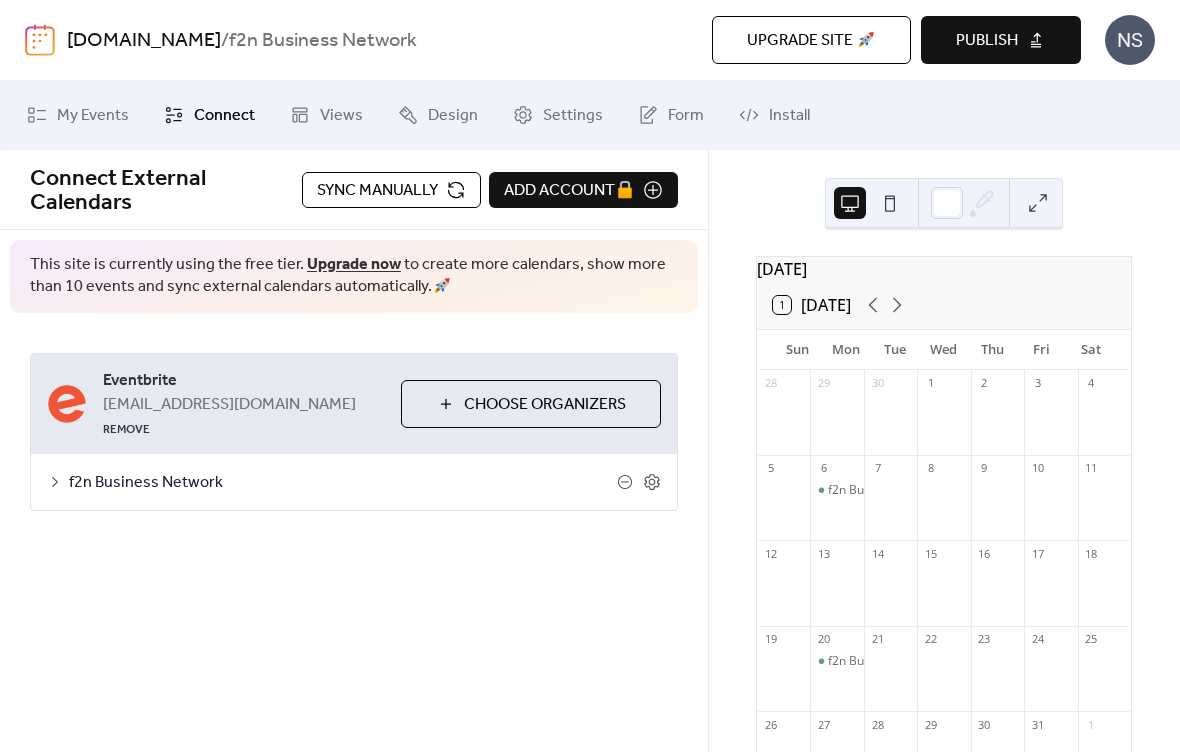 scroll, scrollTop: 0, scrollLeft: 0, axis: both 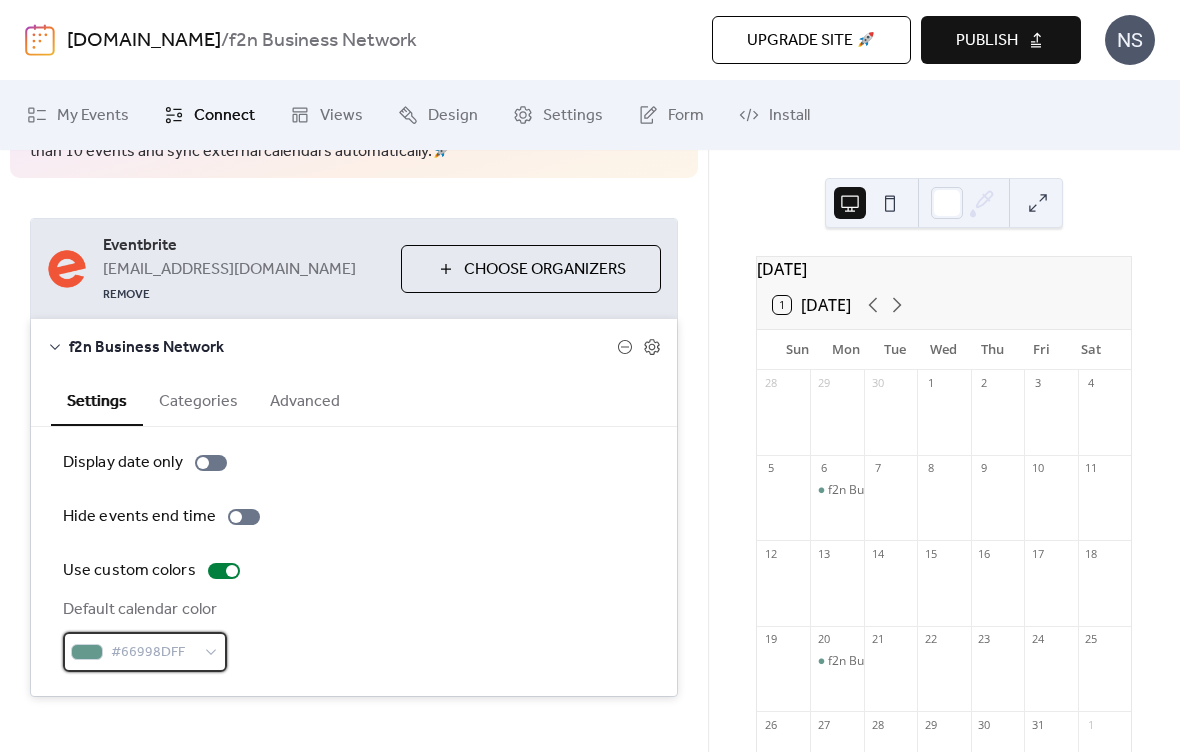 click on "#66998DFF" at bounding box center (153, 653) 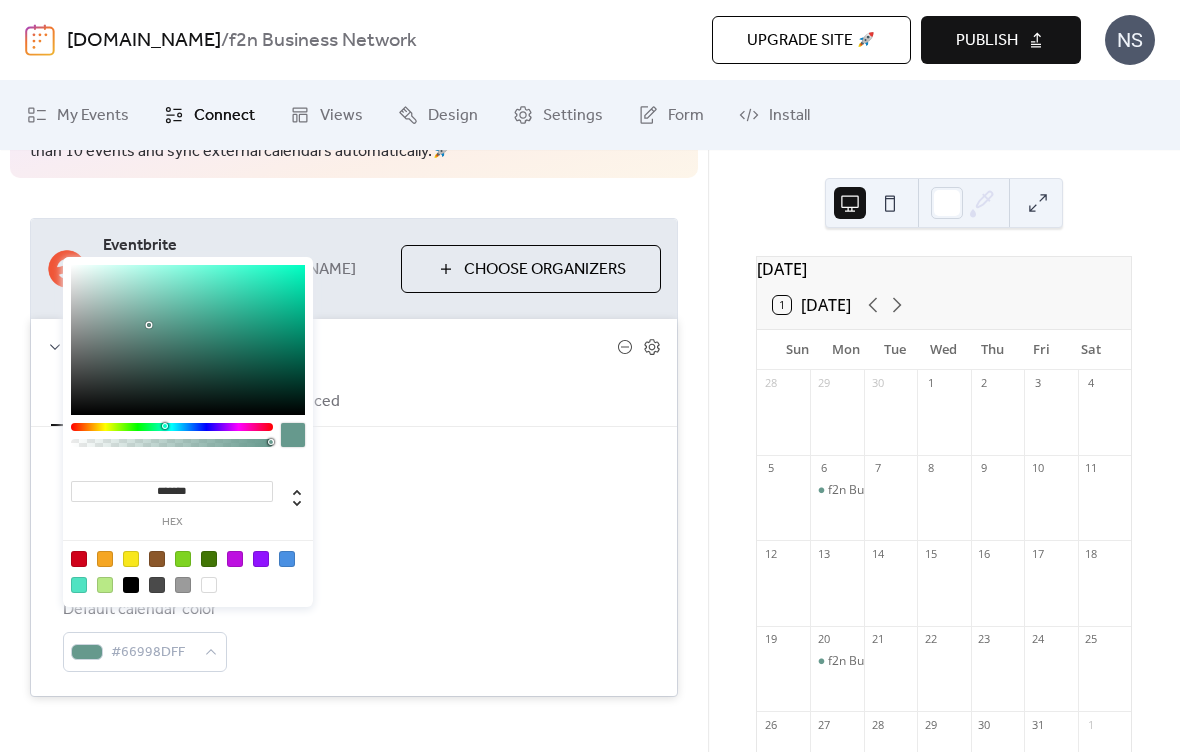 click at bounding box center [131, 585] 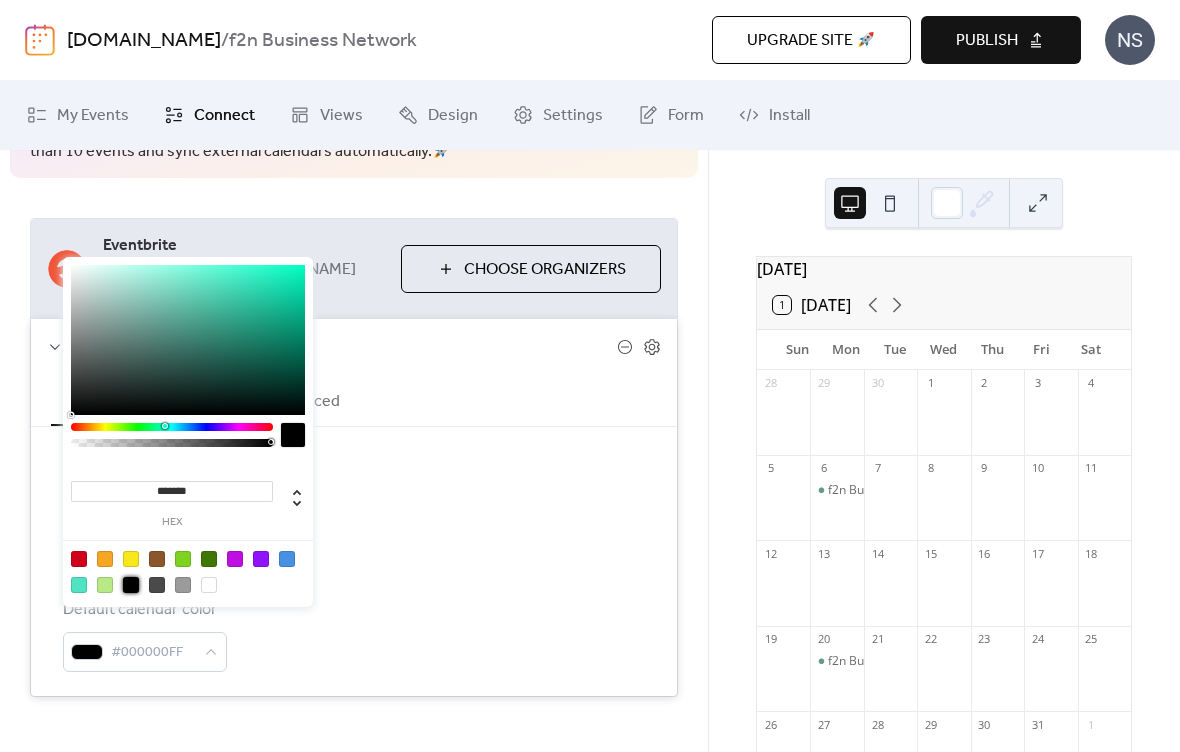 type on "*******" 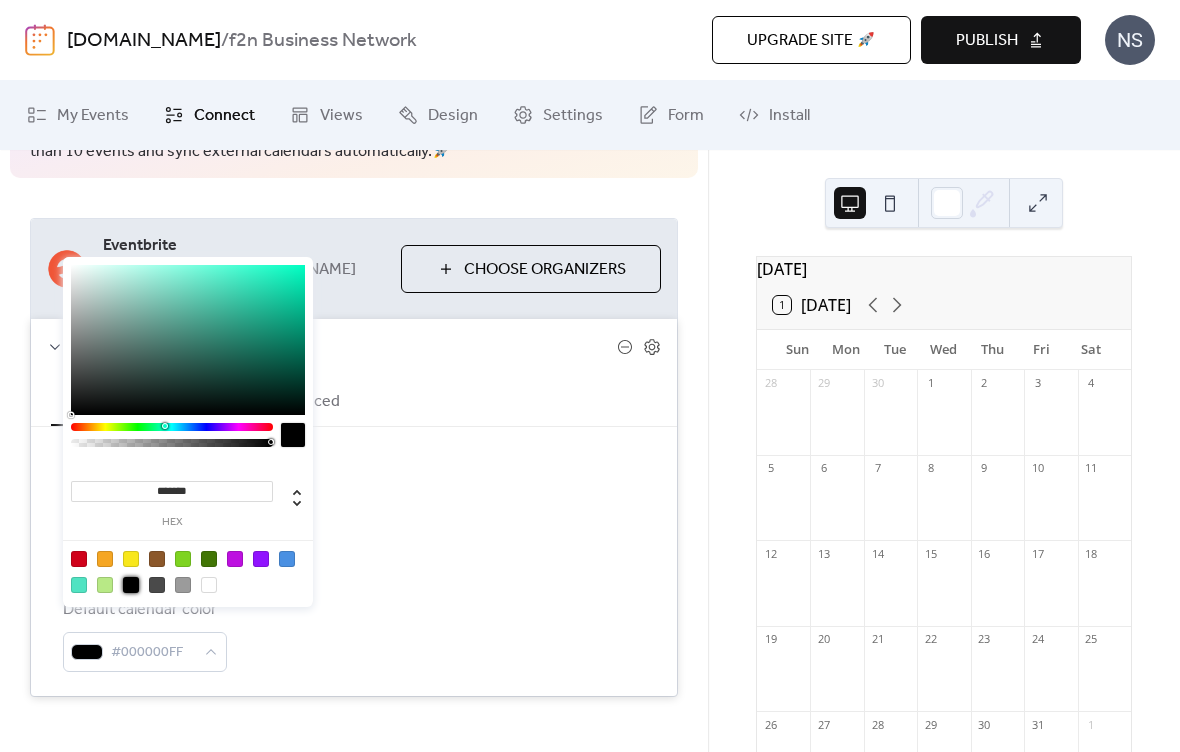 click on "Publish" at bounding box center (1001, 40) 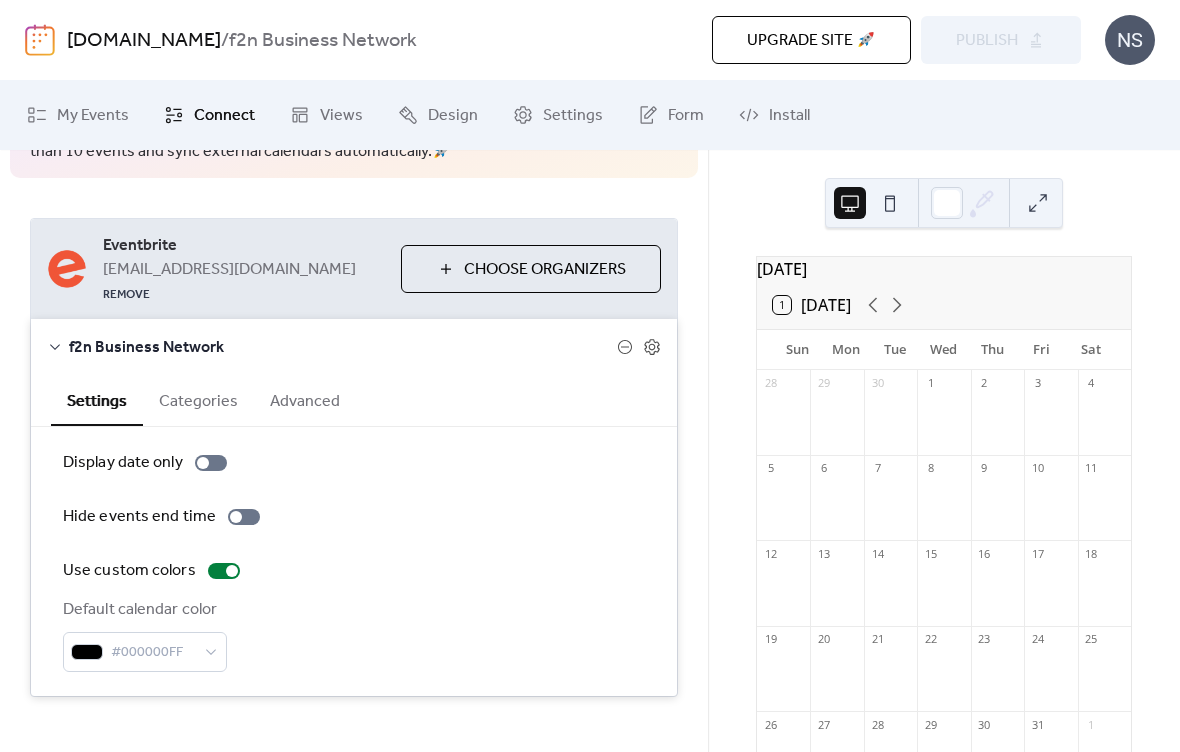 click at bounding box center (890, 203) 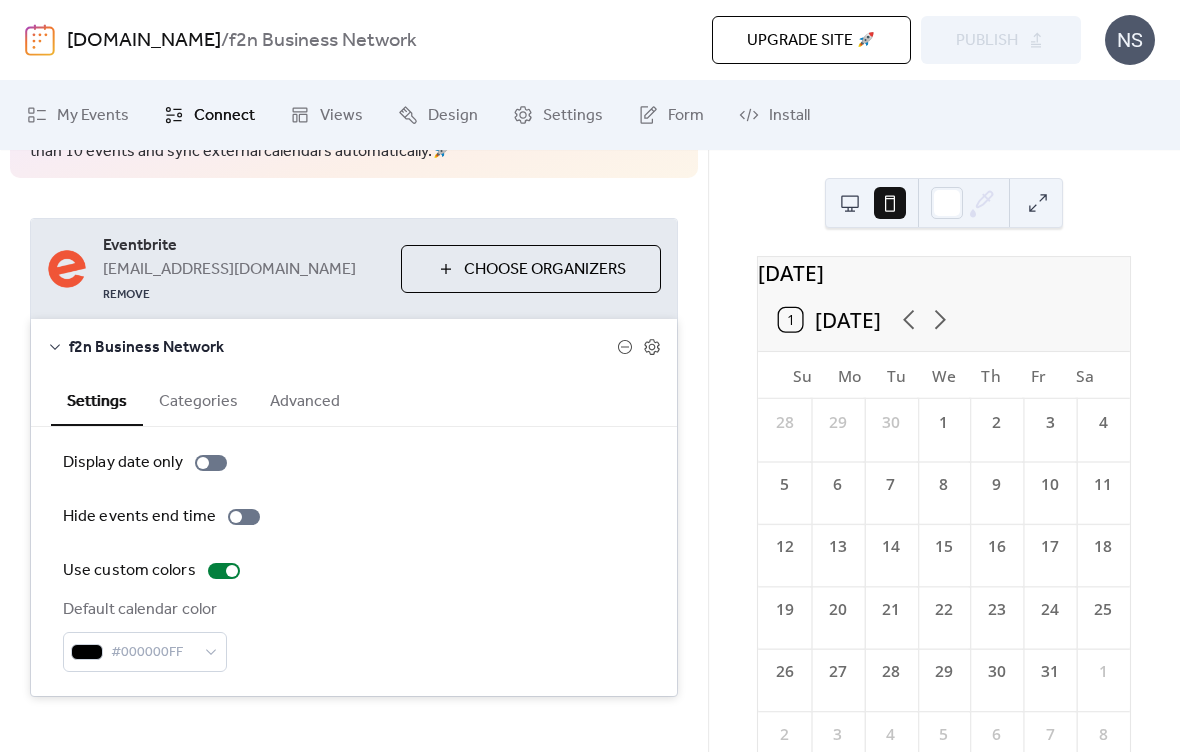 click 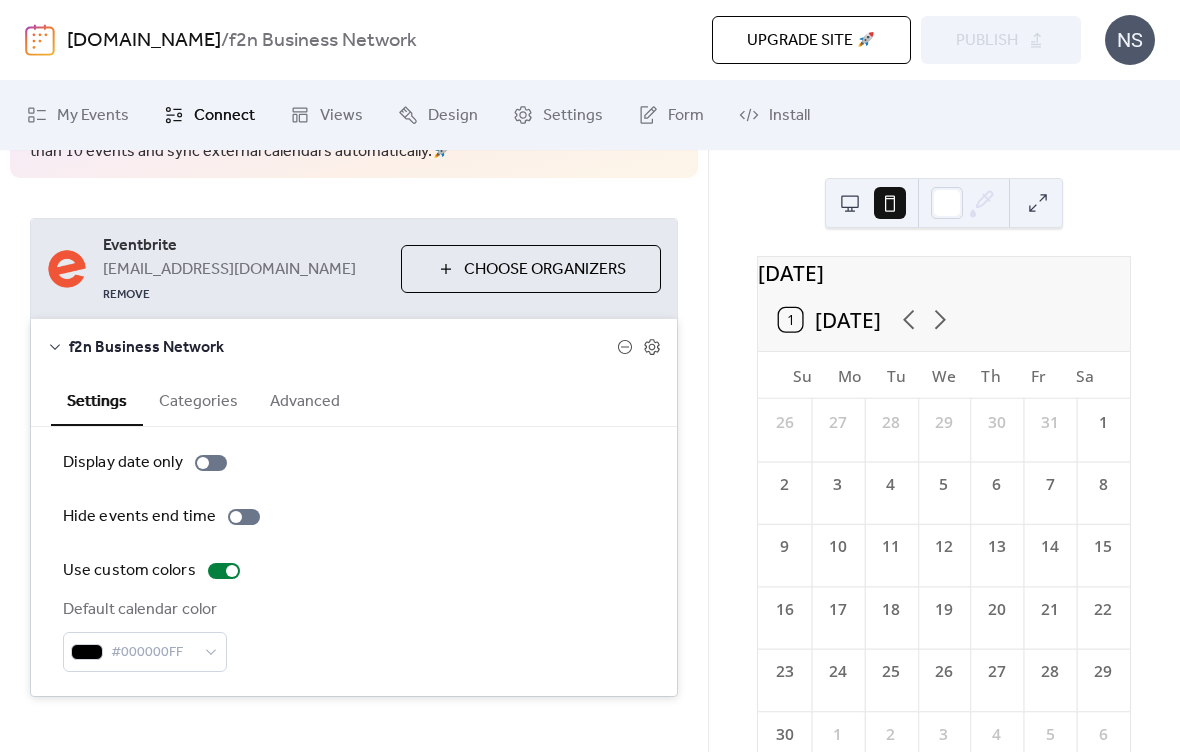 click 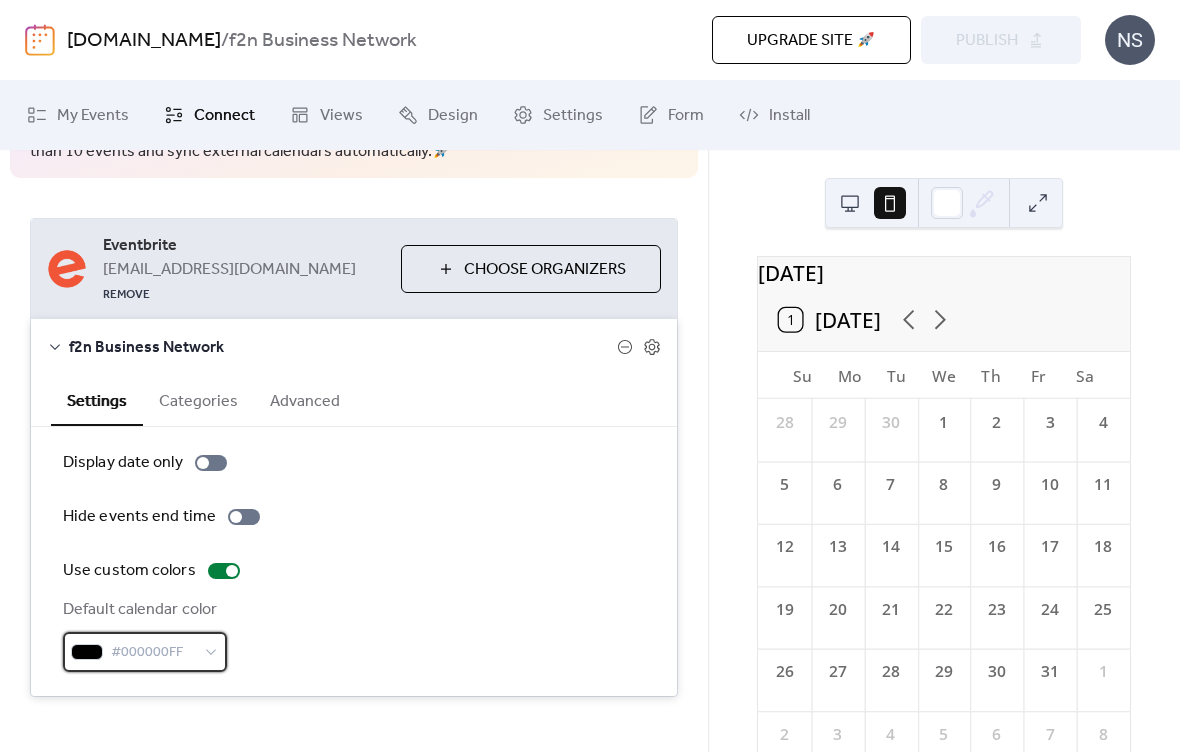 click on "#000000FF" at bounding box center (153, 653) 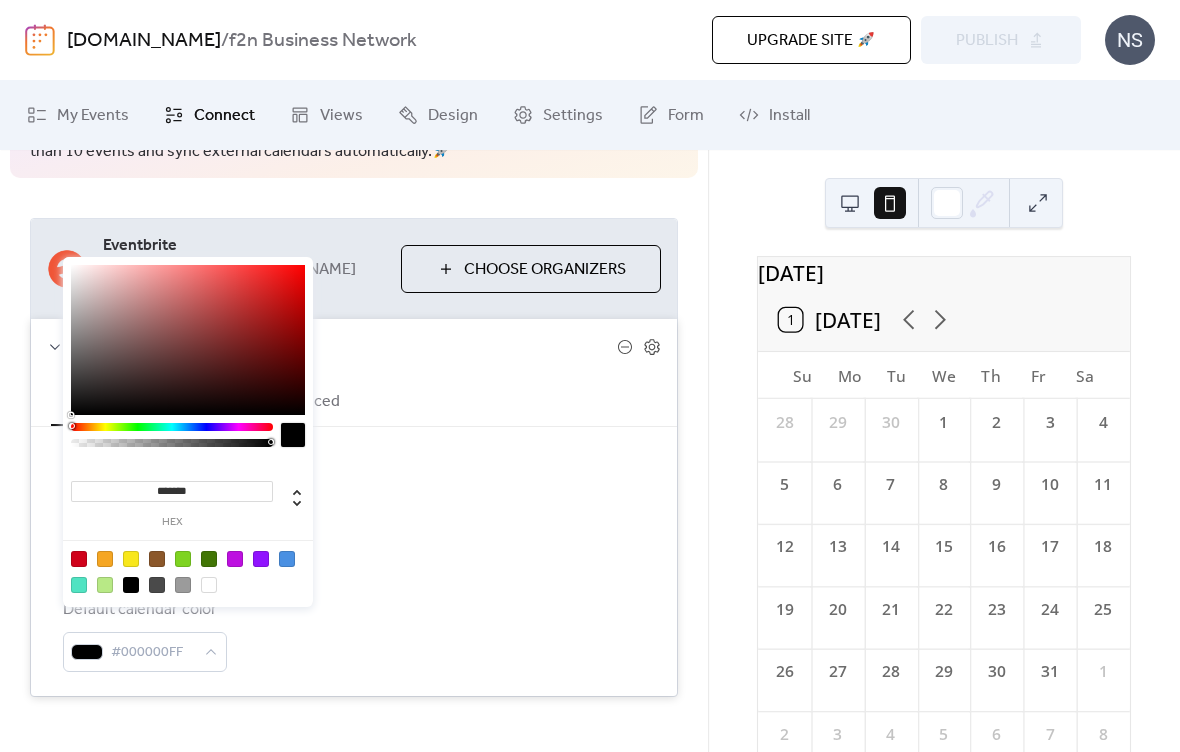 click at bounding box center [105, 559] 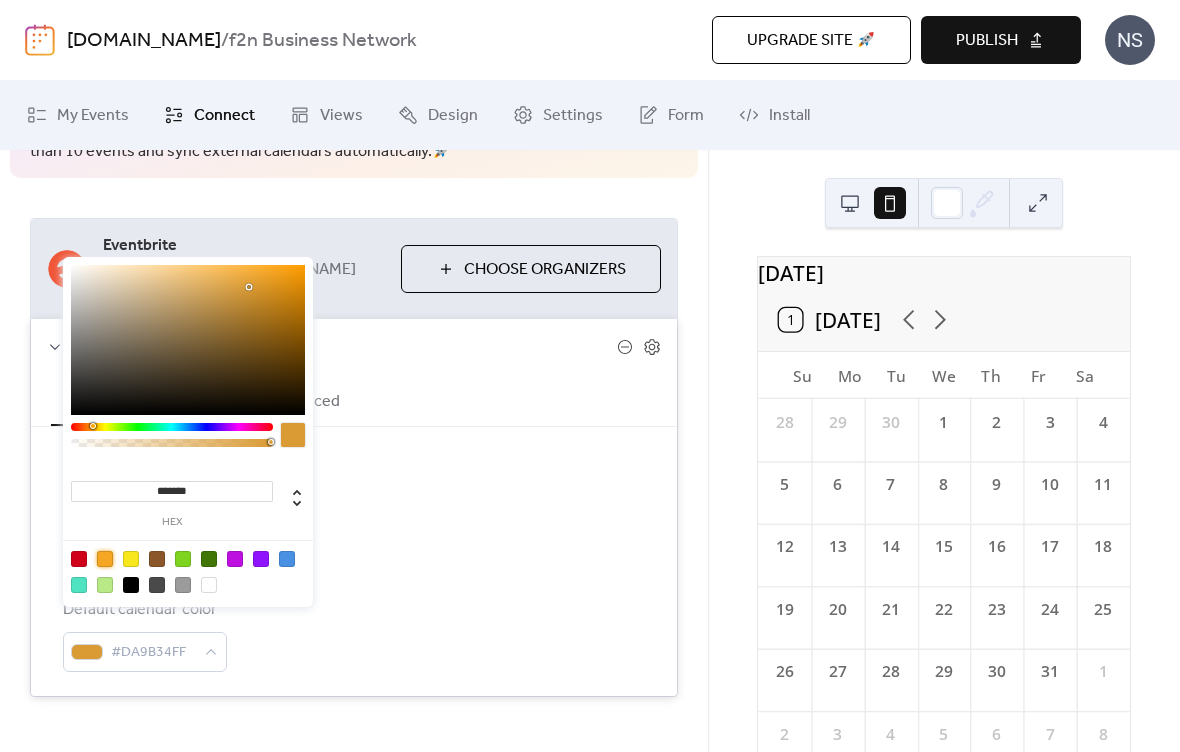 click at bounding box center [249, 287] 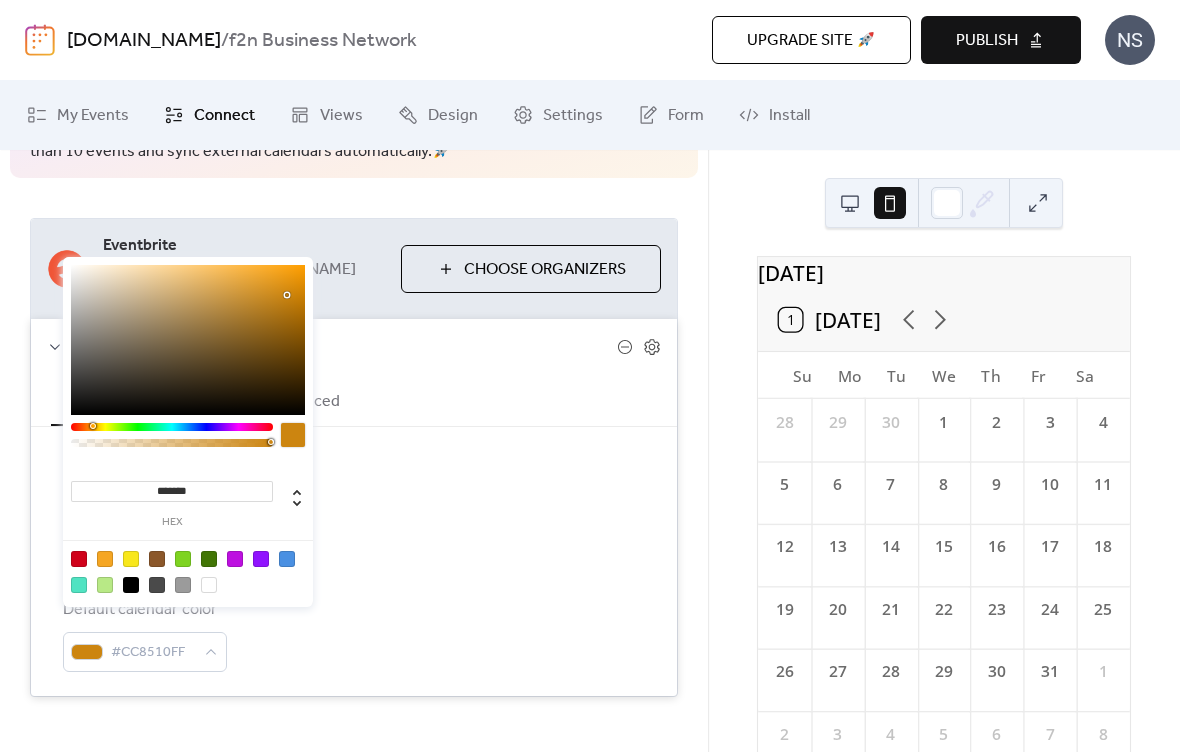 click at bounding box center (287, 295) 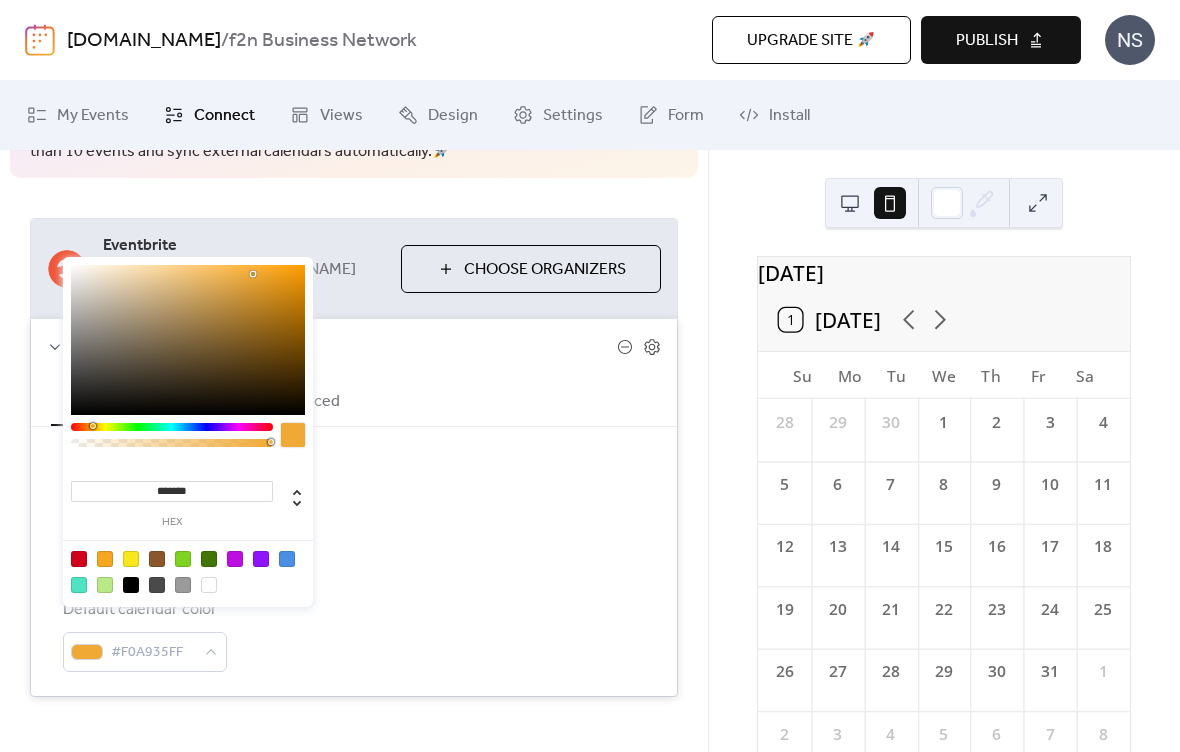 click at bounding box center (253, 274) 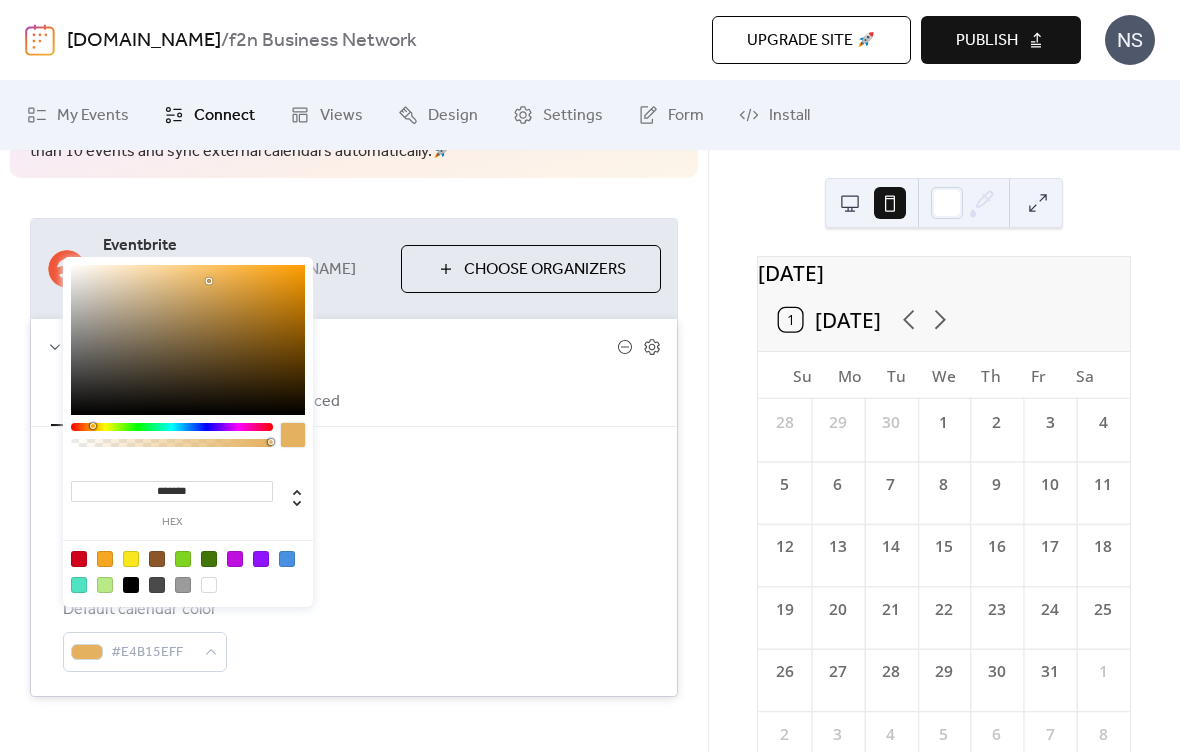click at bounding box center [209, 281] 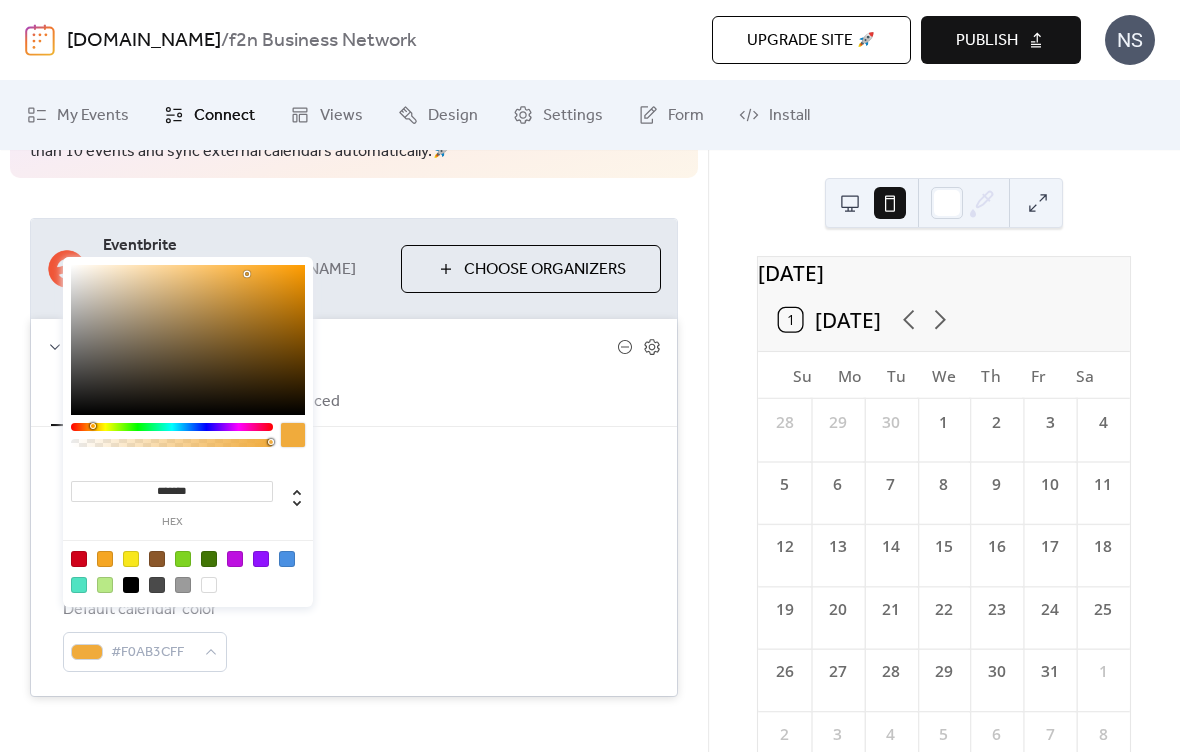 click at bounding box center [247, 274] 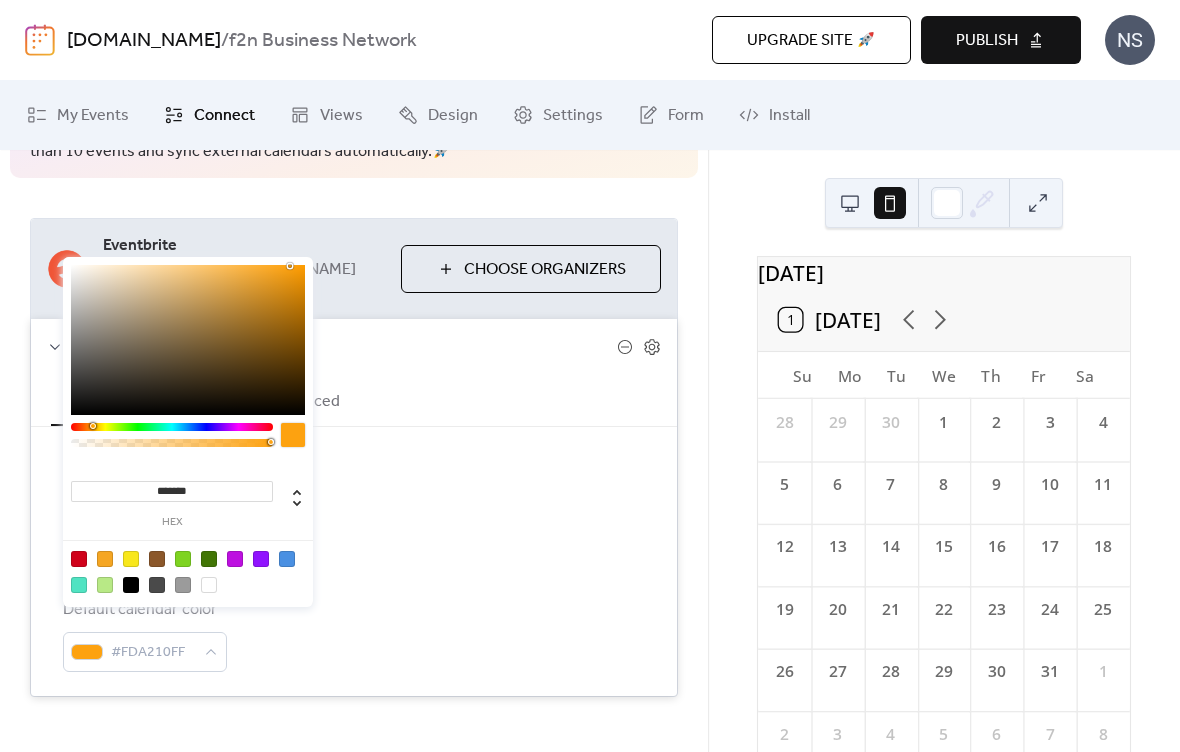 click at bounding box center [290, 266] 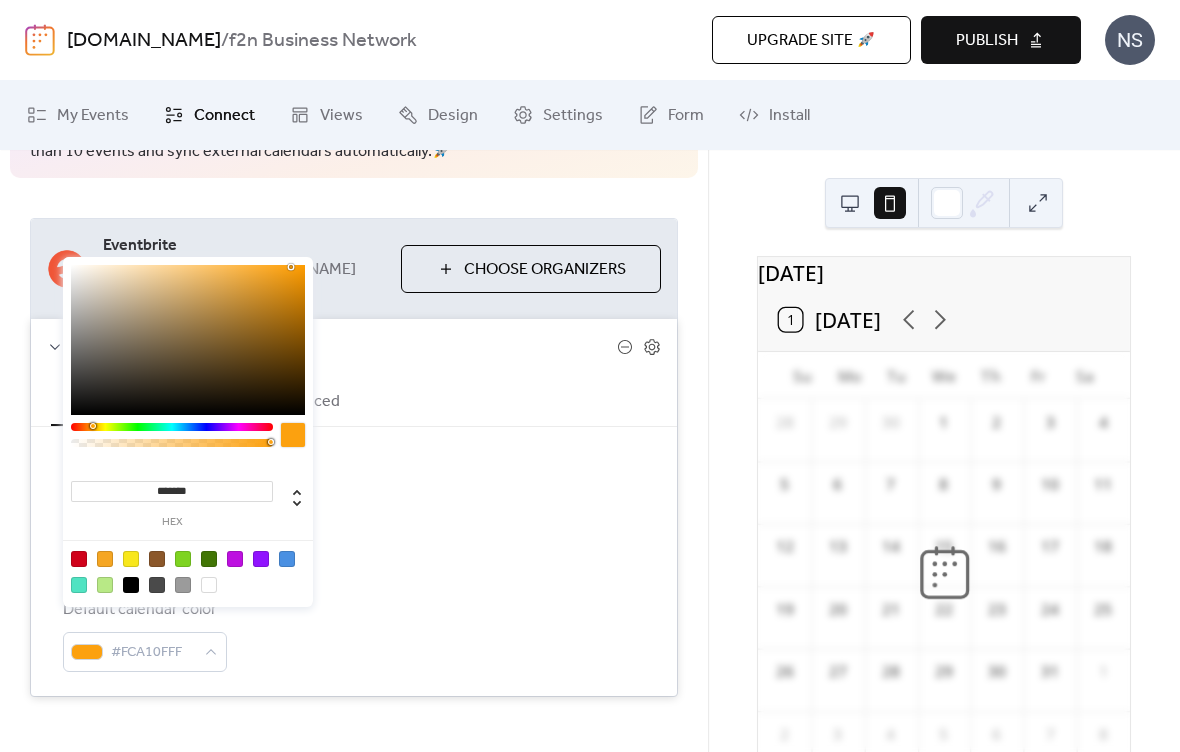 click on "******* hex" at bounding box center [188, 434] 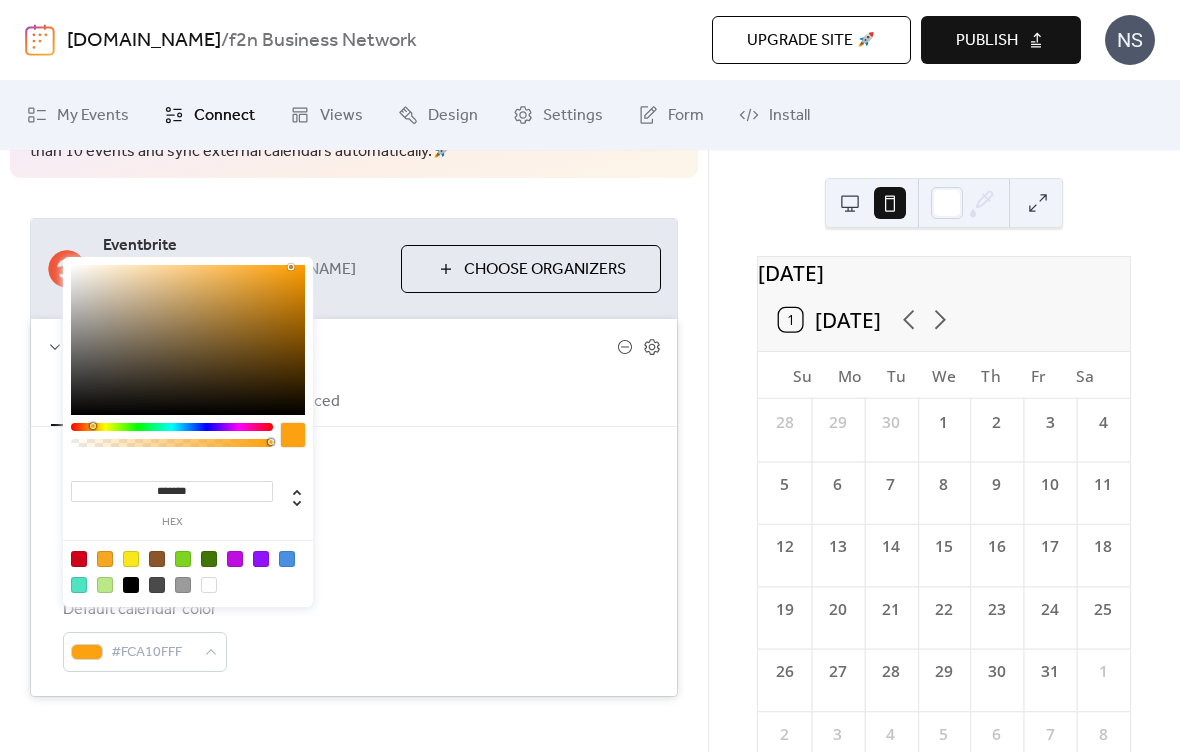 click on "Publish" at bounding box center (987, 41) 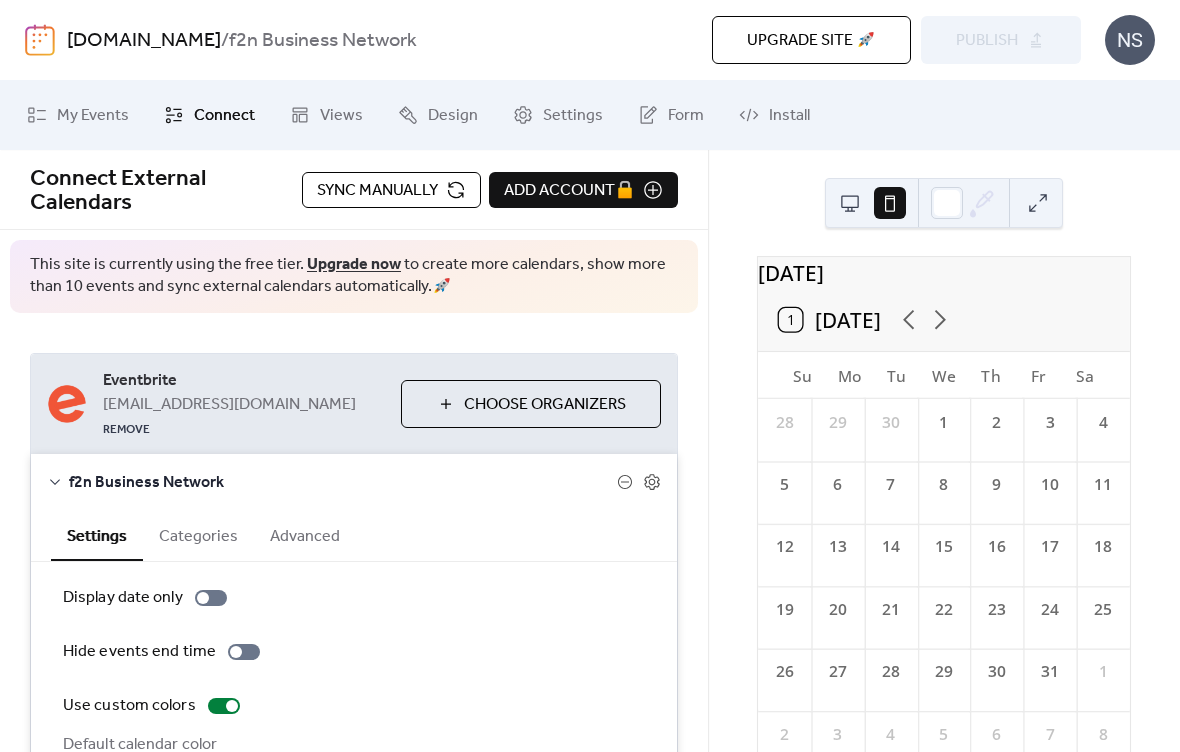 scroll, scrollTop: 0, scrollLeft: 0, axis: both 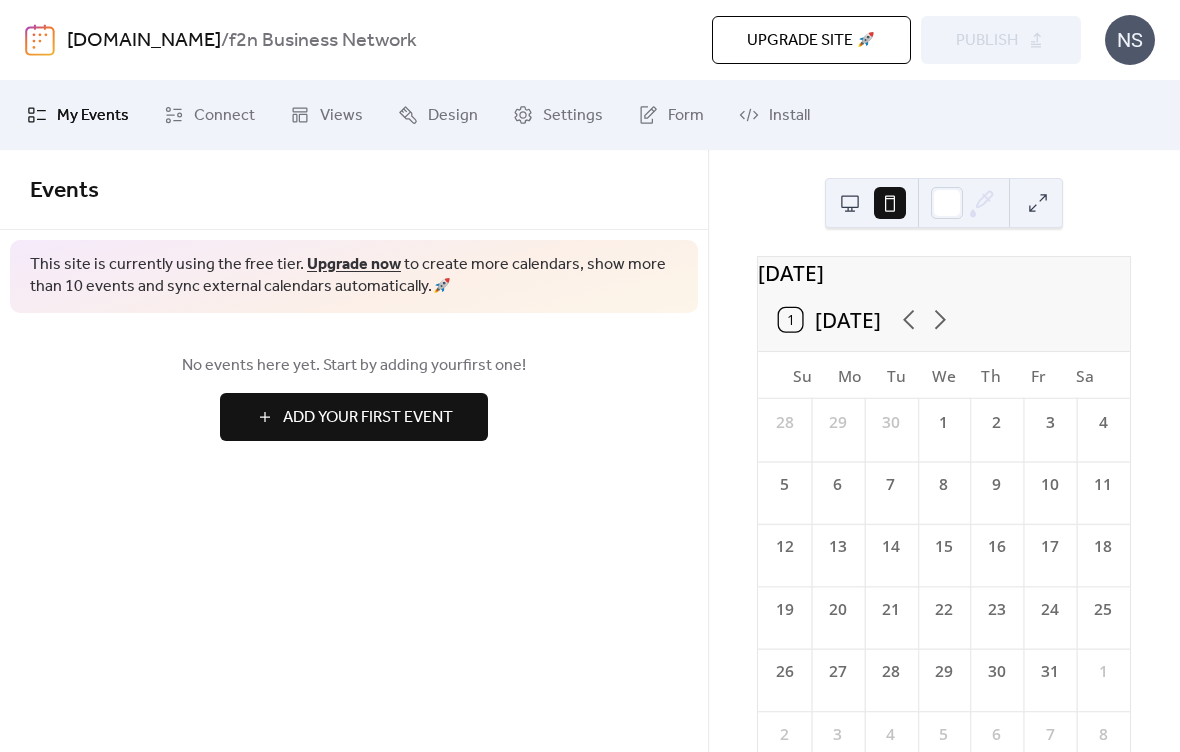click on "Add Your First Event" at bounding box center (368, 418) 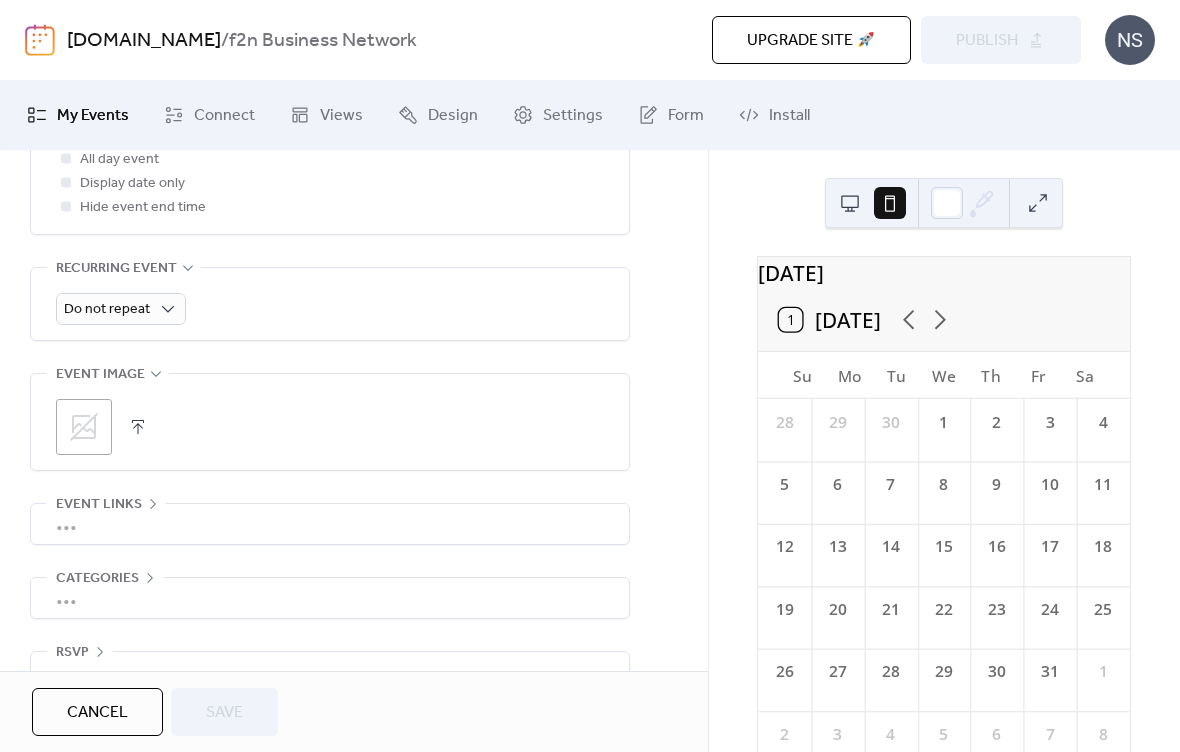 scroll, scrollTop: 830, scrollLeft: 0, axis: vertical 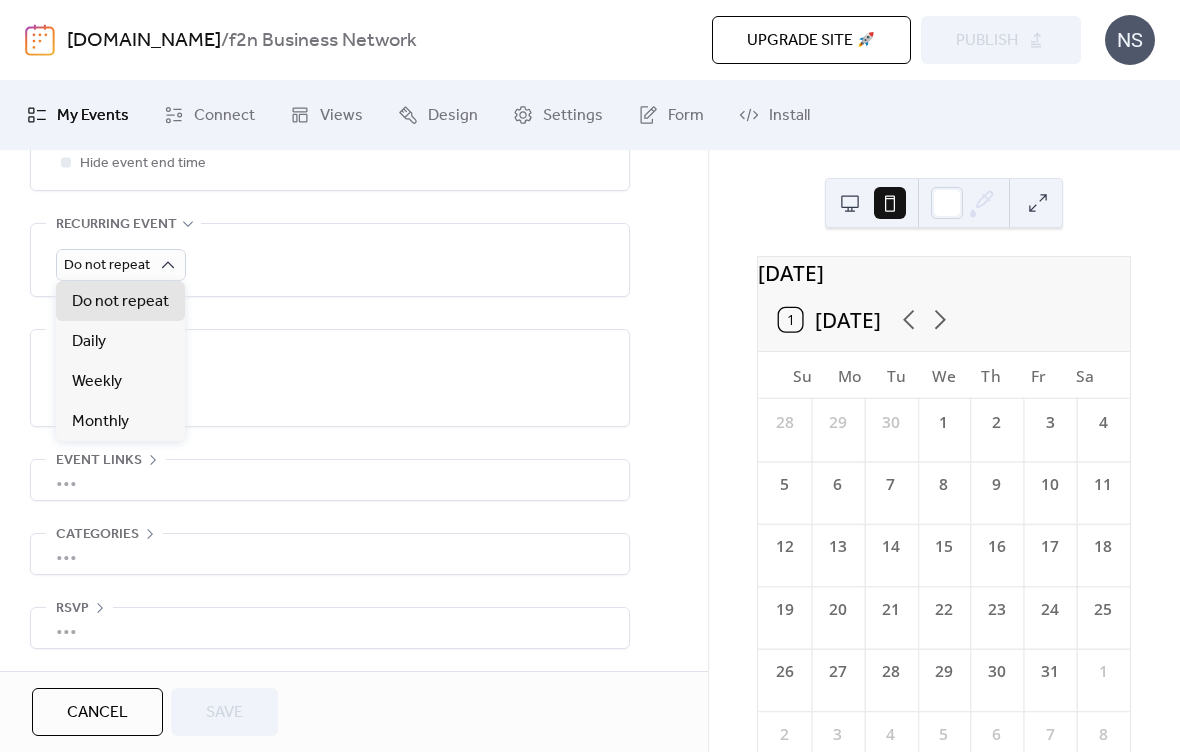 click on ";" at bounding box center [330, 383] 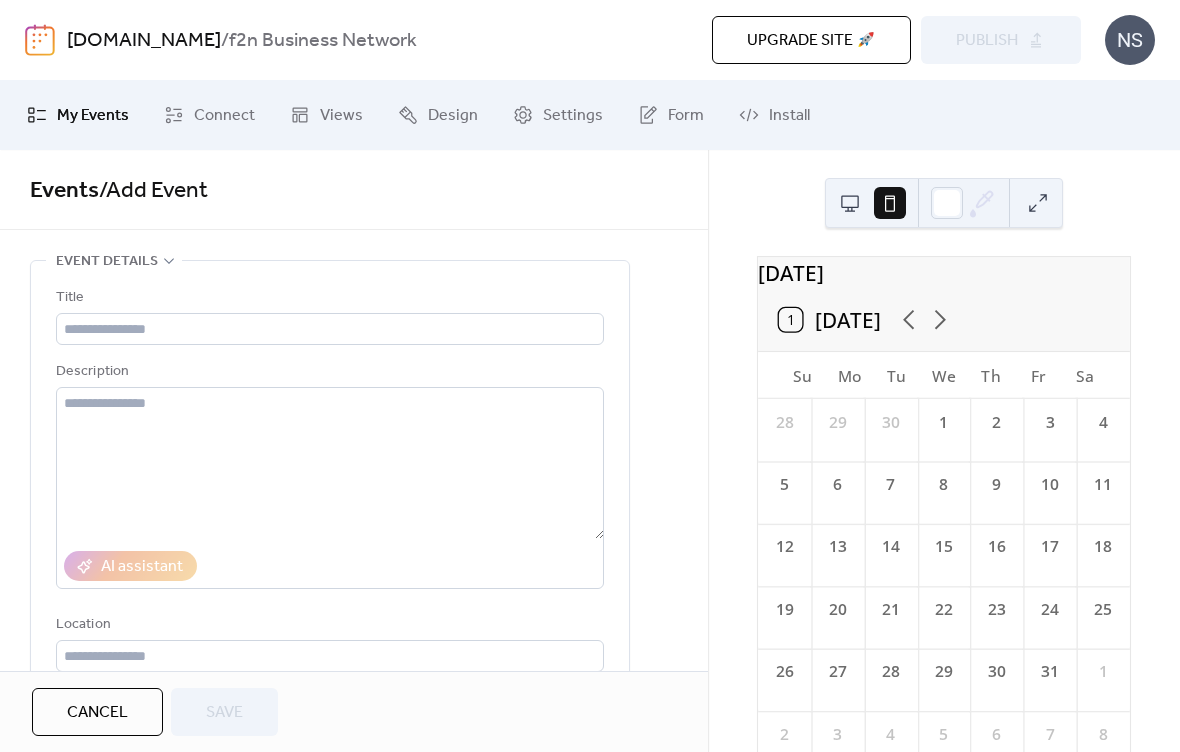 scroll, scrollTop: 0, scrollLeft: 0, axis: both 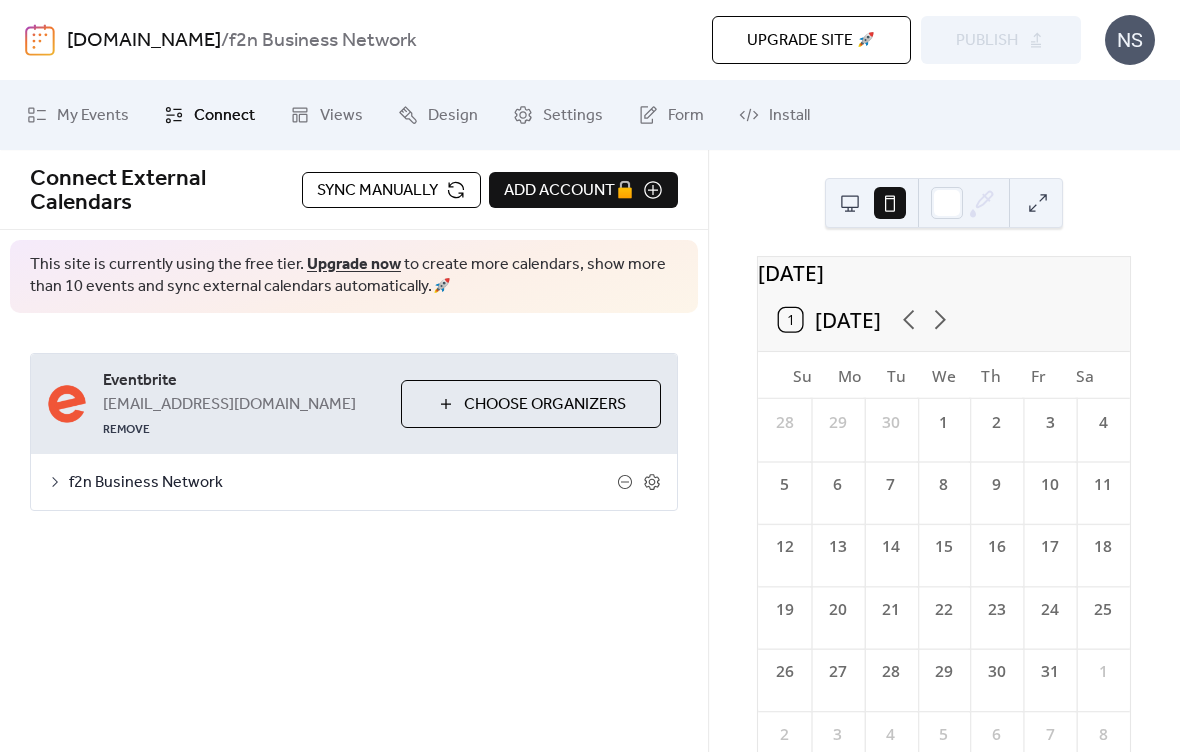 click on "Upgrade now" at bounding box center (354, 264) 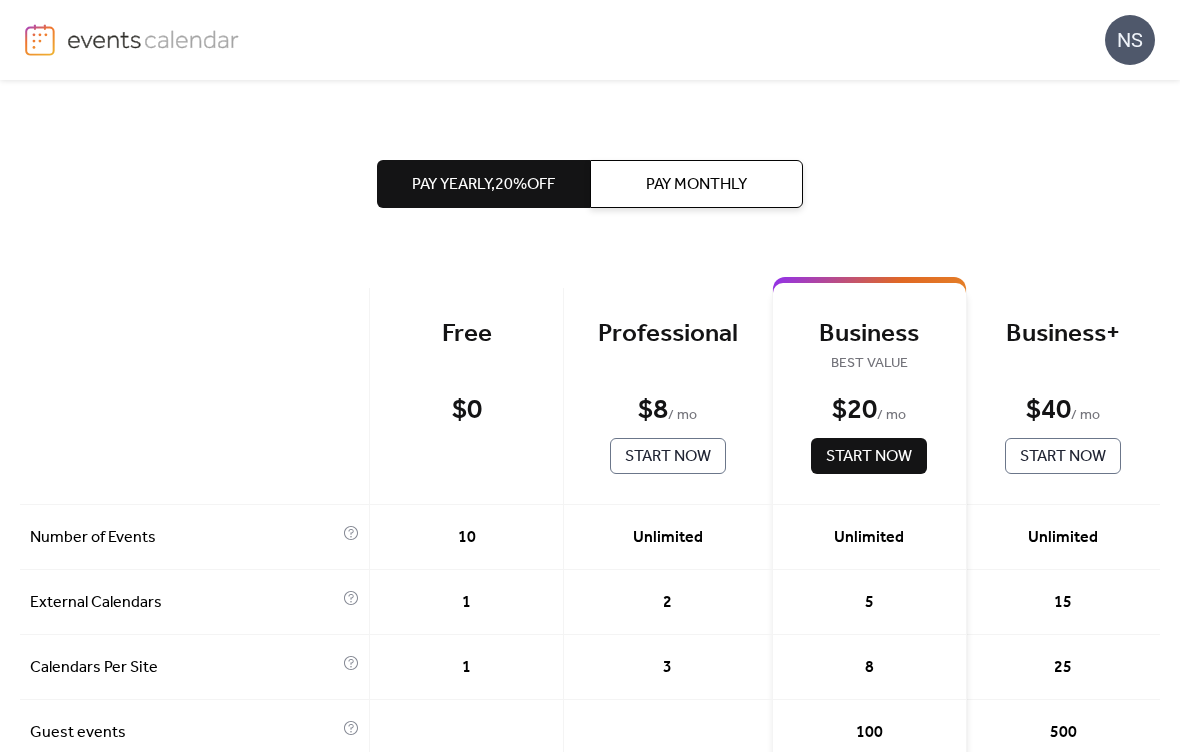 scroll, scrollTop: 0, scrollLeft: 0, axis: both 